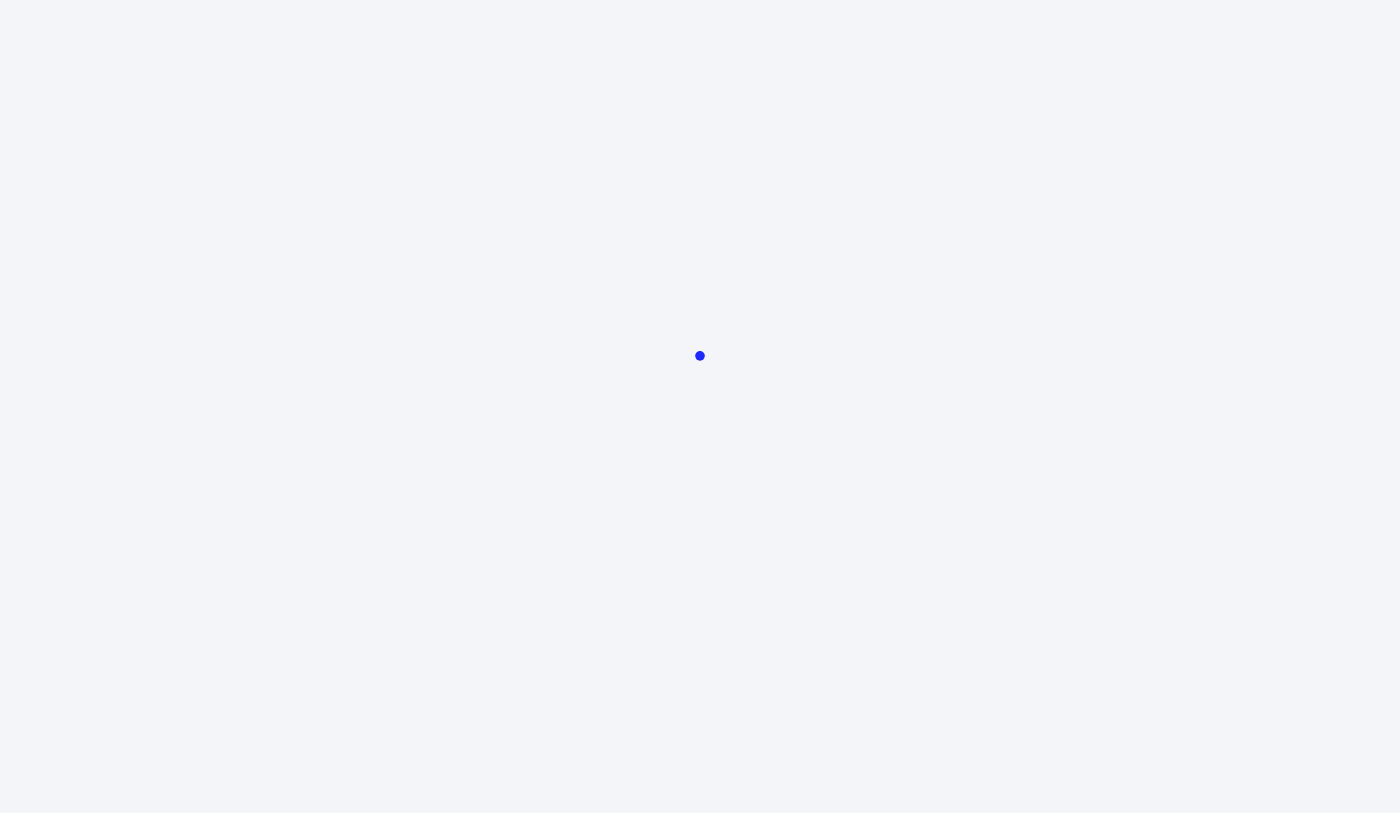 scroll, scrollTop: 0, scrollLeft: 0, axis: both 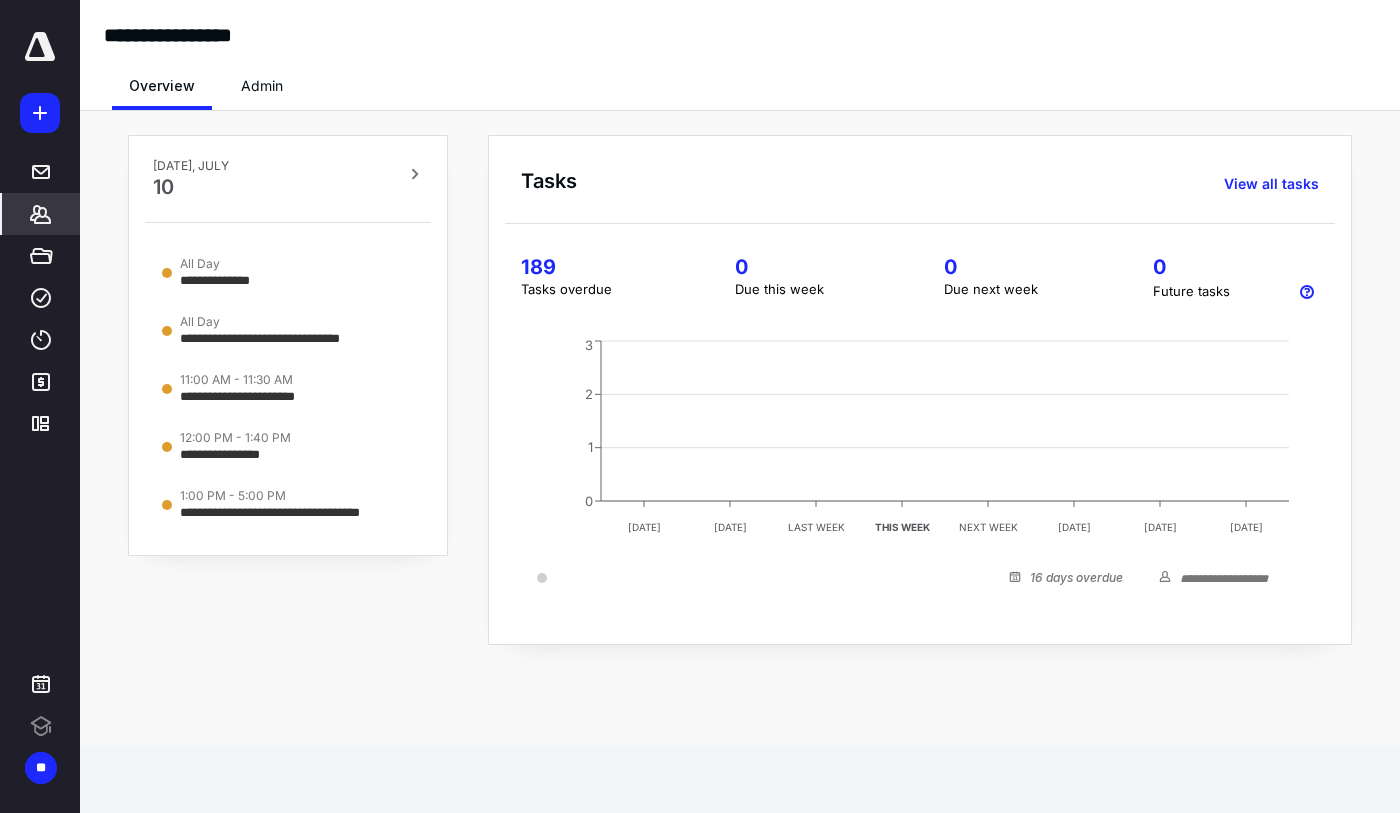 click on "*******" at bounding box center [41, 214] 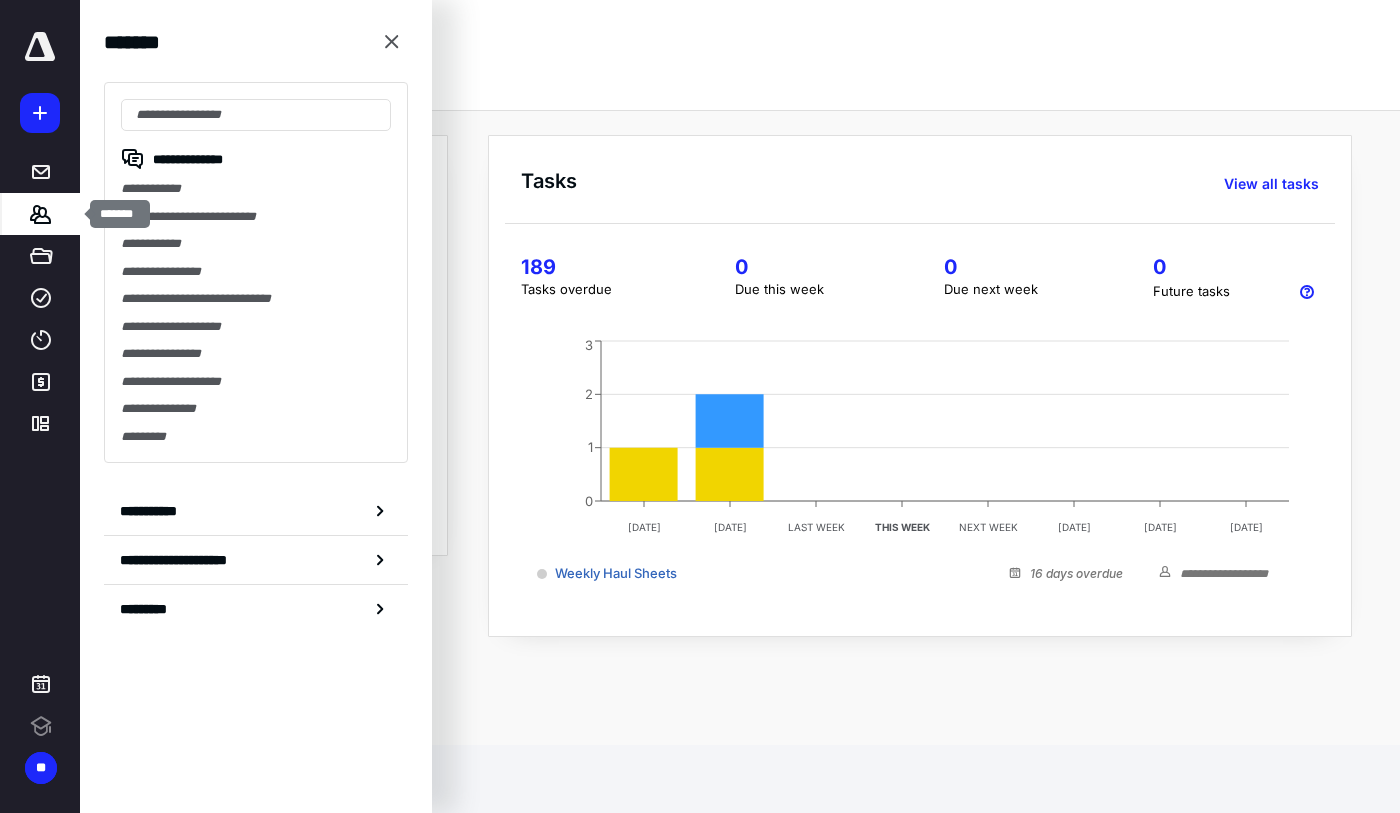 scroll, scrollTop: 0, scrollLeft: 0, axis: both 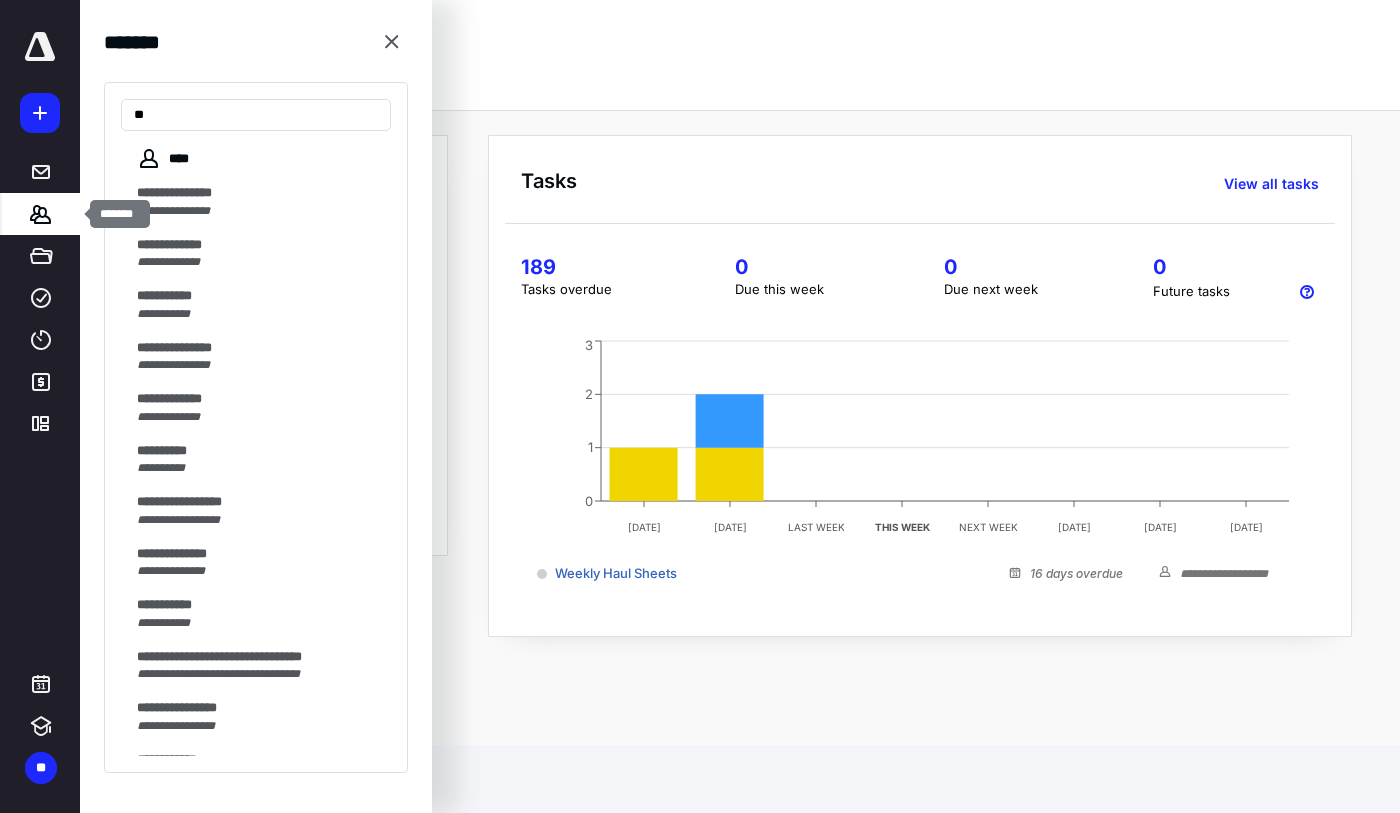 type on "*" 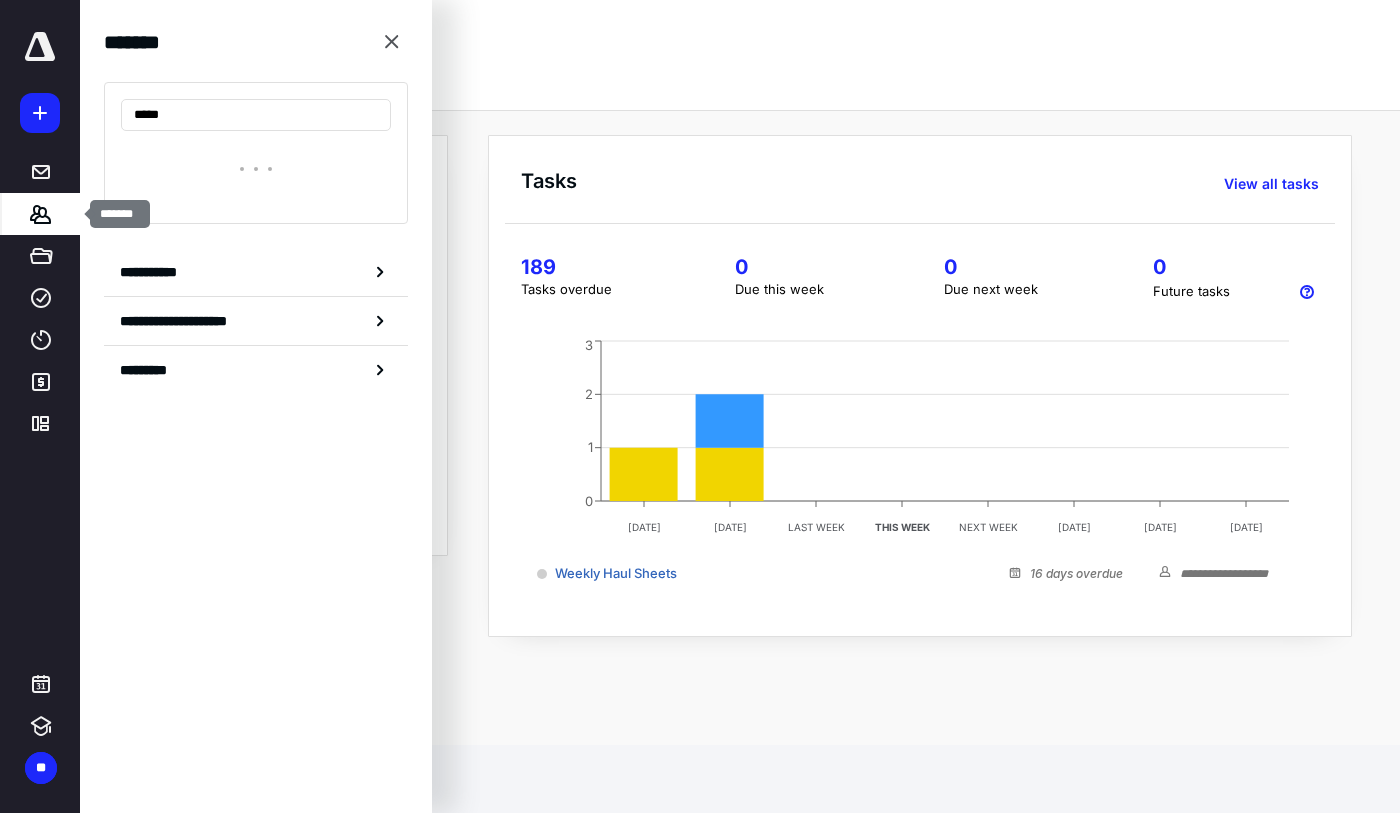 type on "******" 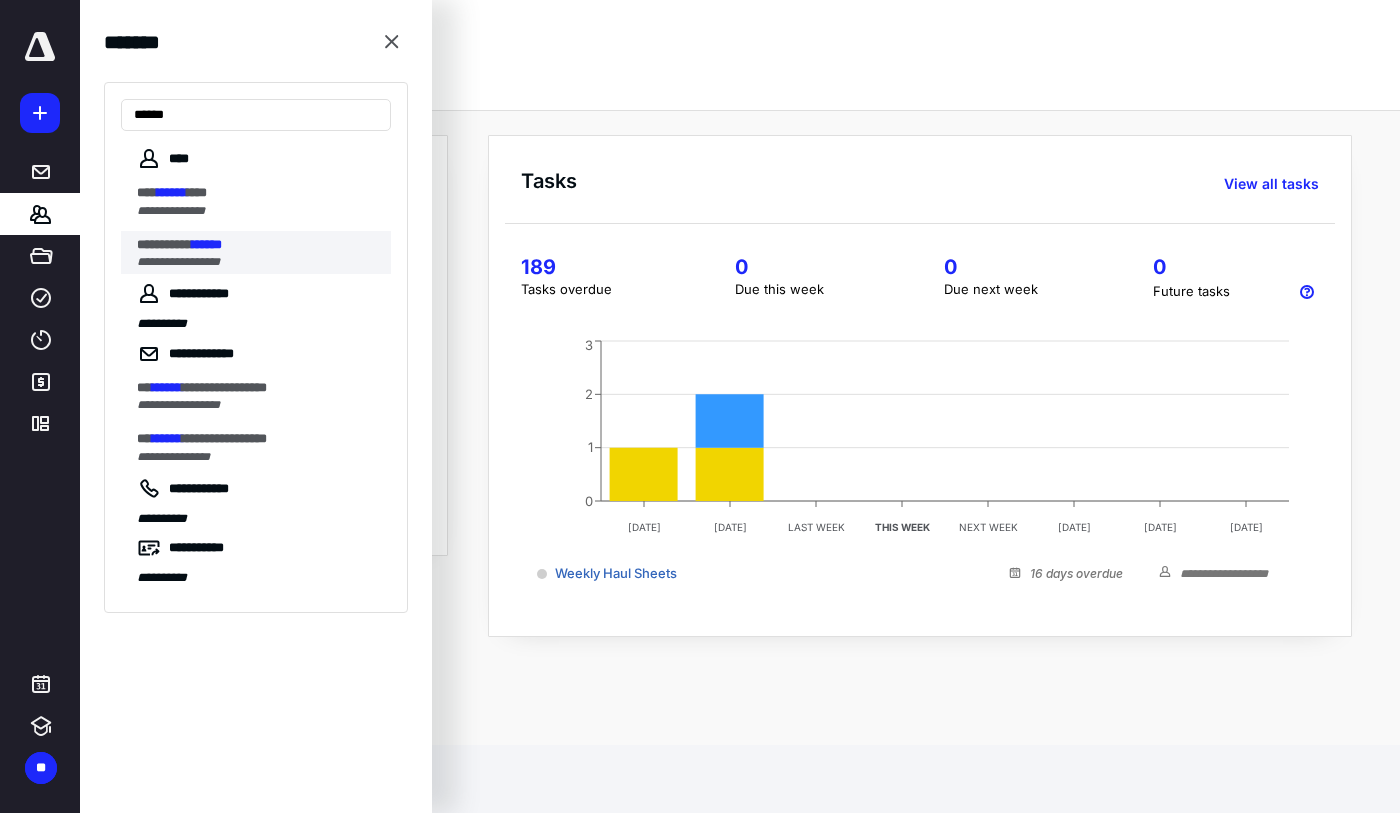 click on "**********" at bounding box center [258, 245] 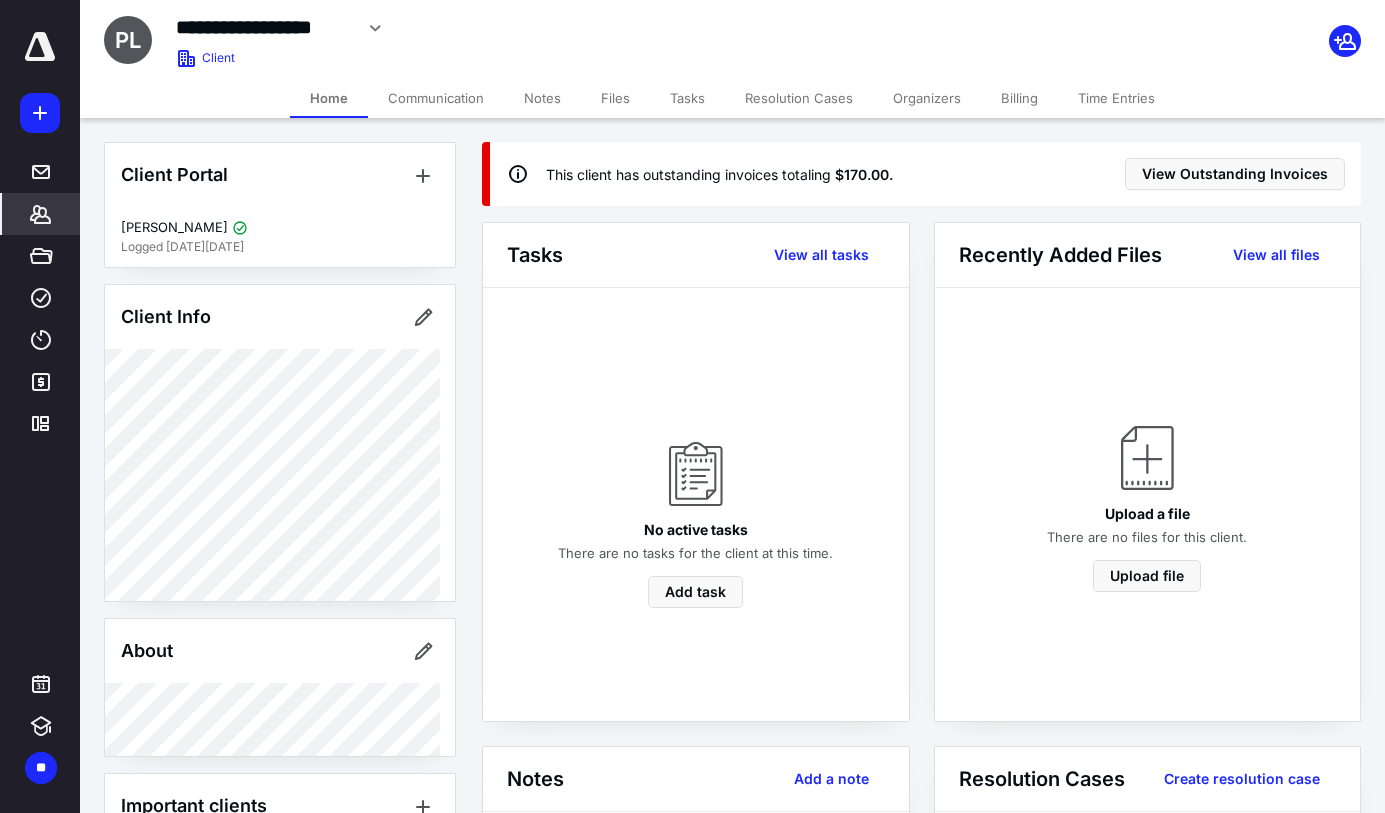 click on "*******" at bounding box center [41, 214] 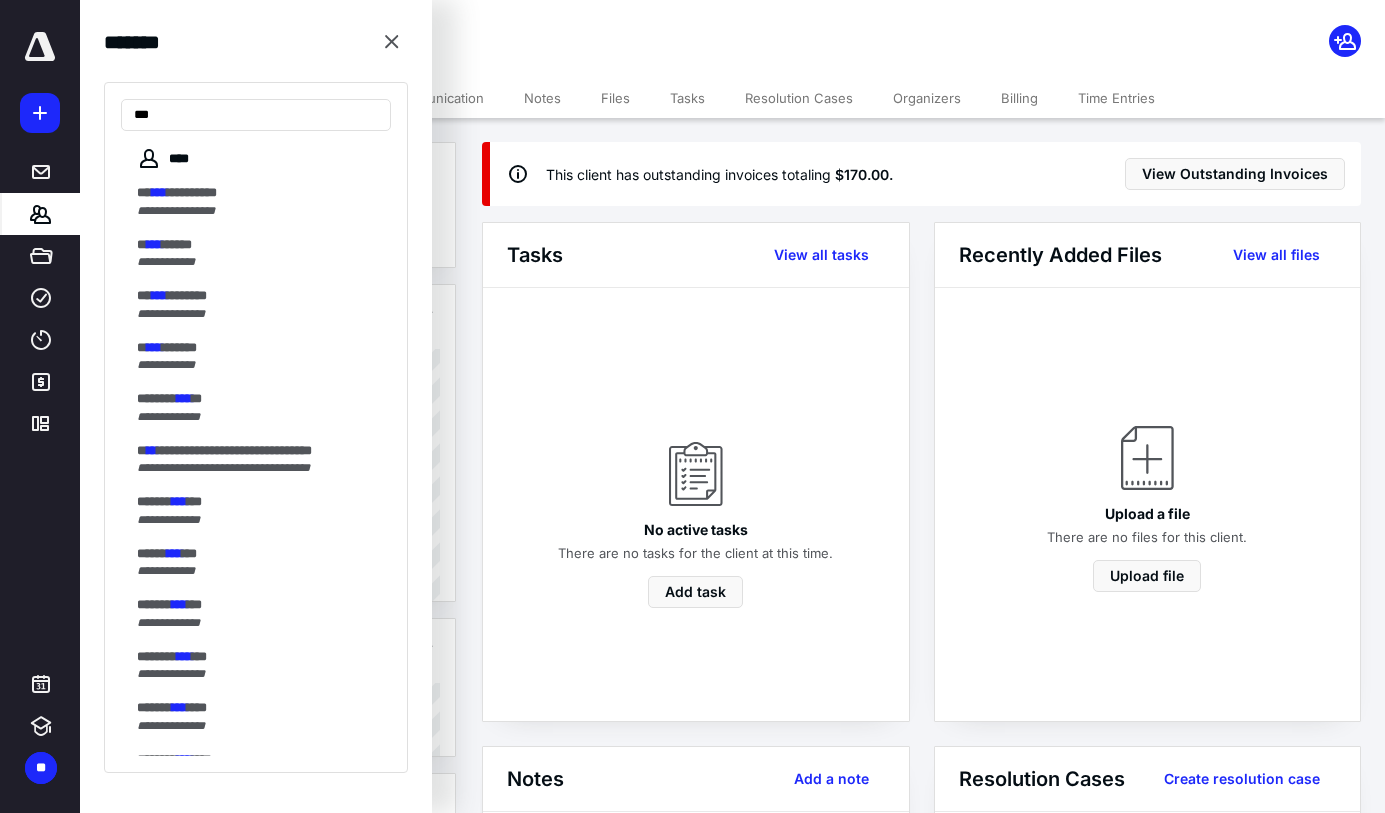 type on "****" 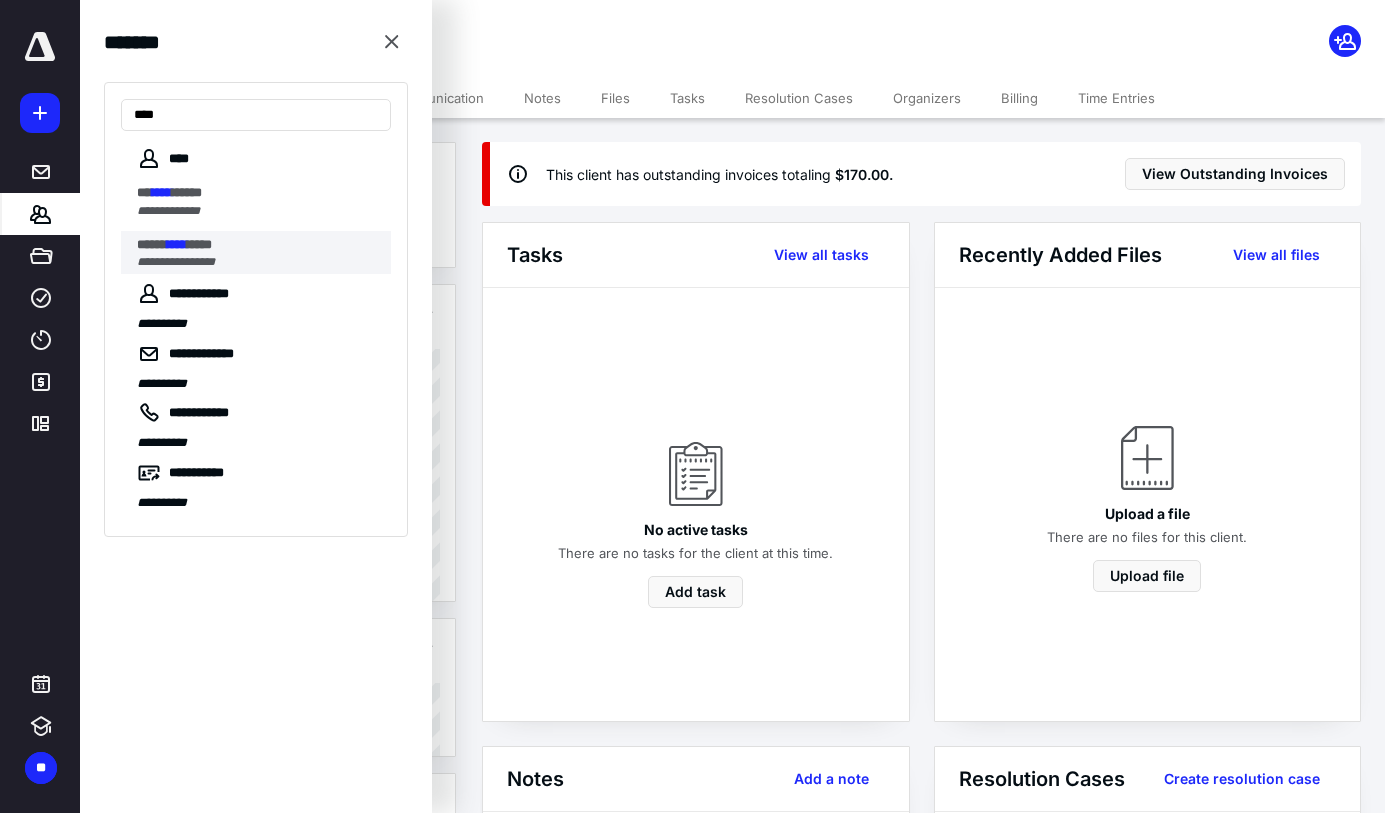click on "***** **** *****" at bounding box center [258, 245] 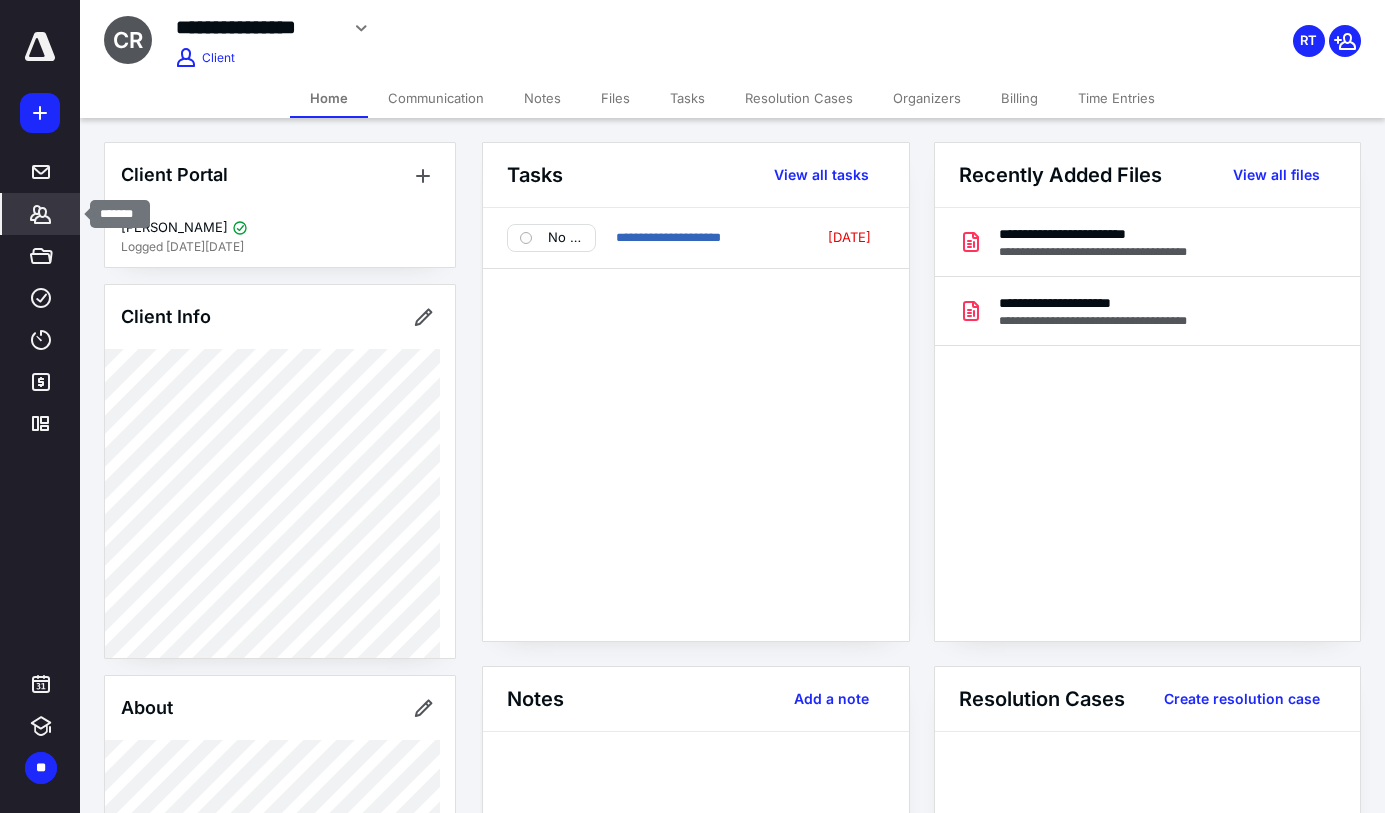 click 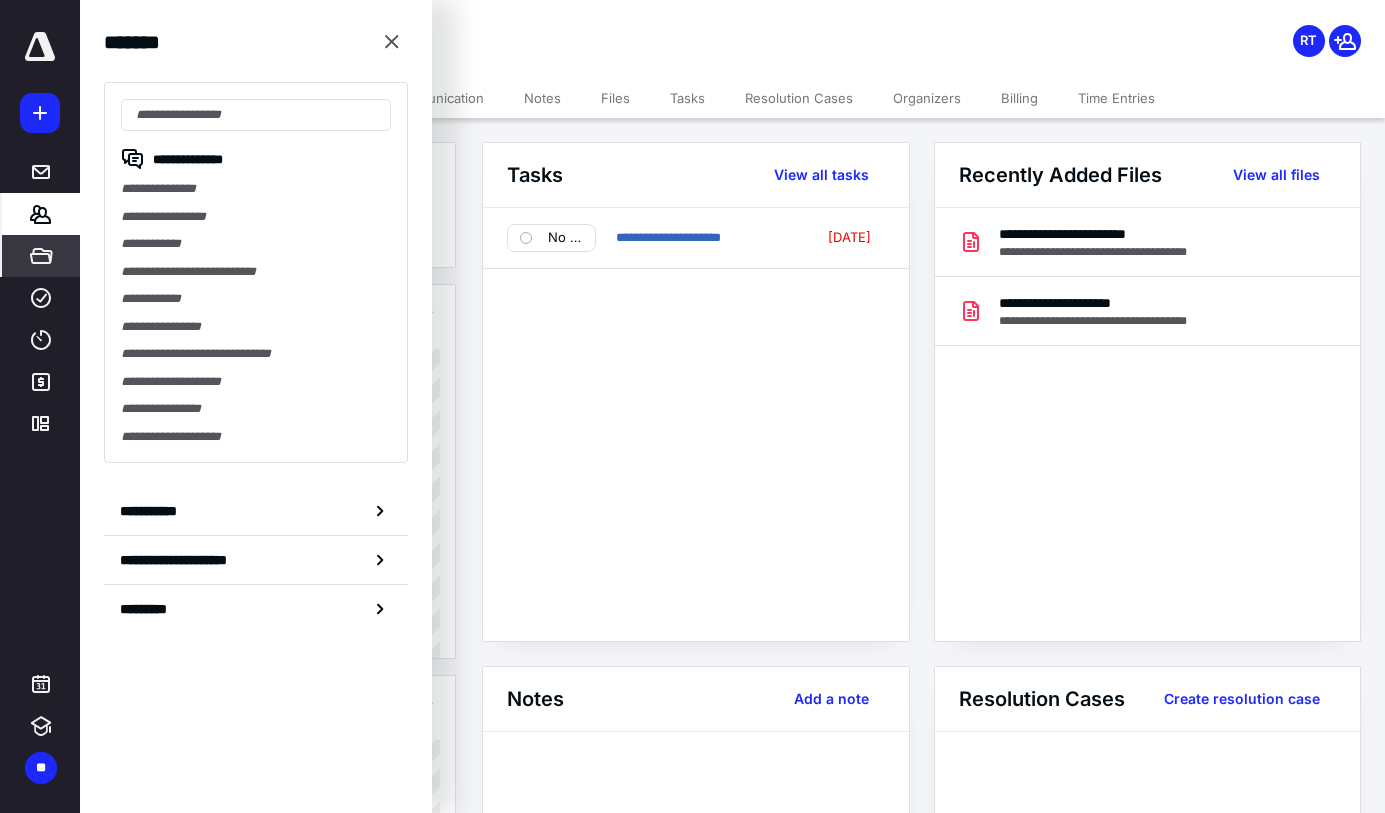 type on "*" 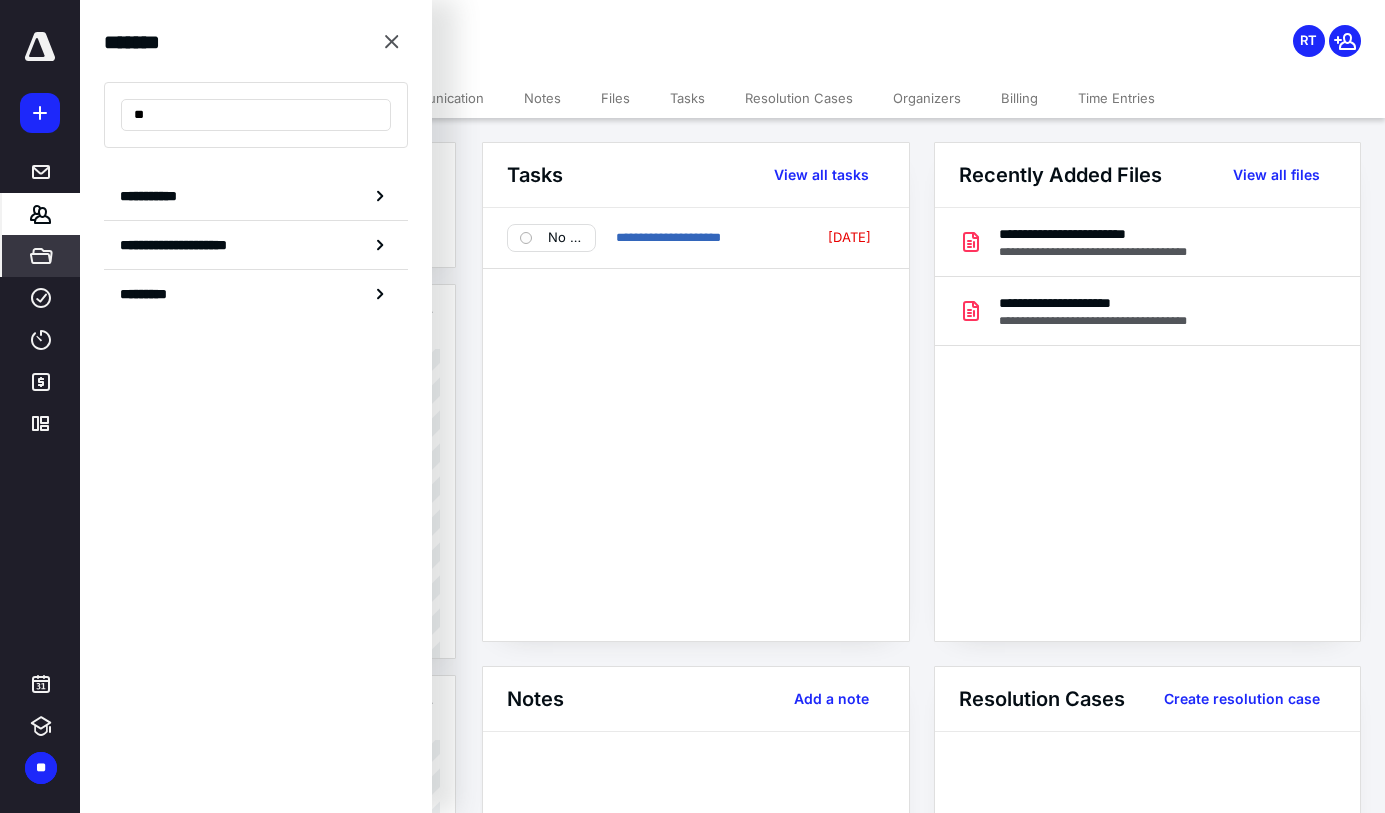 type on "*" 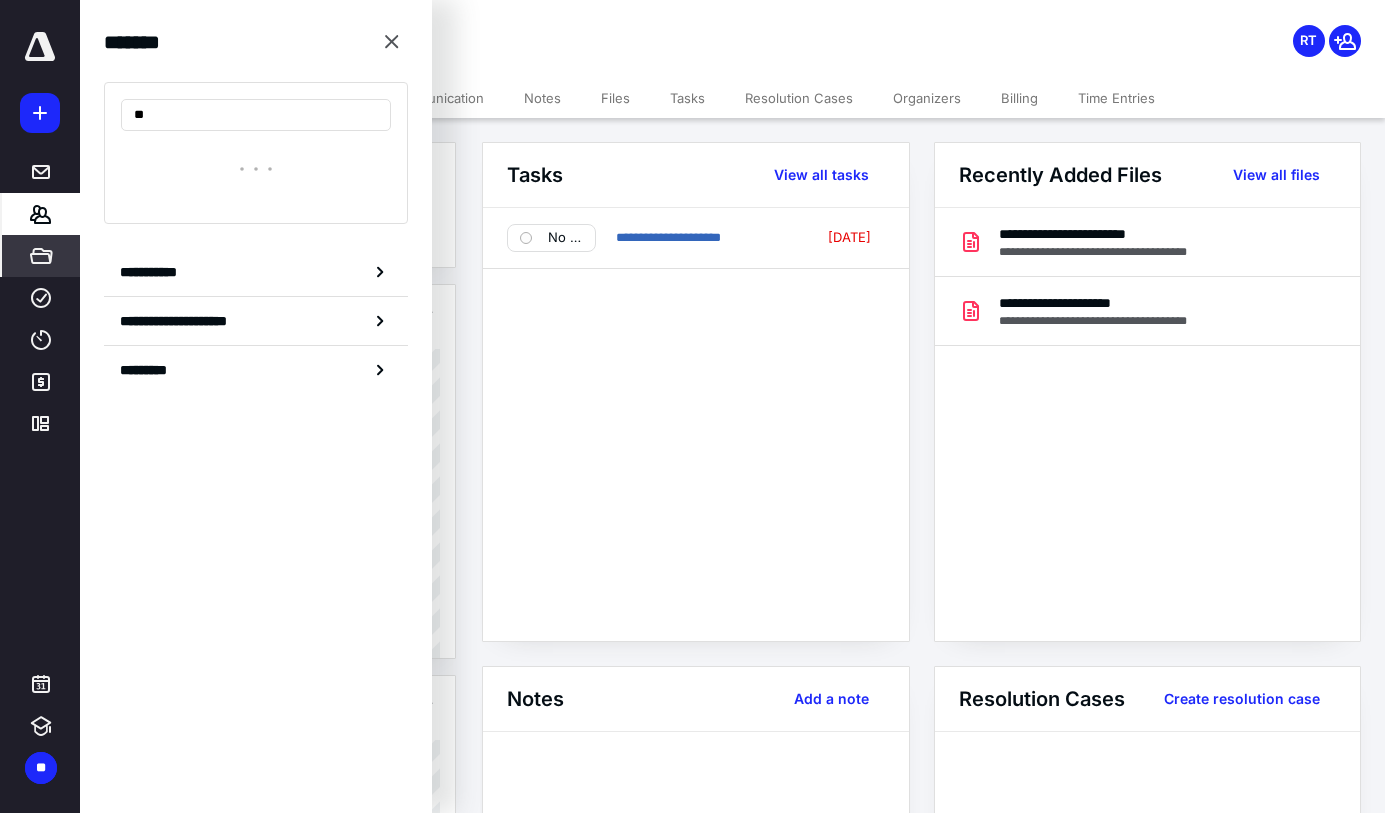 type on "*" 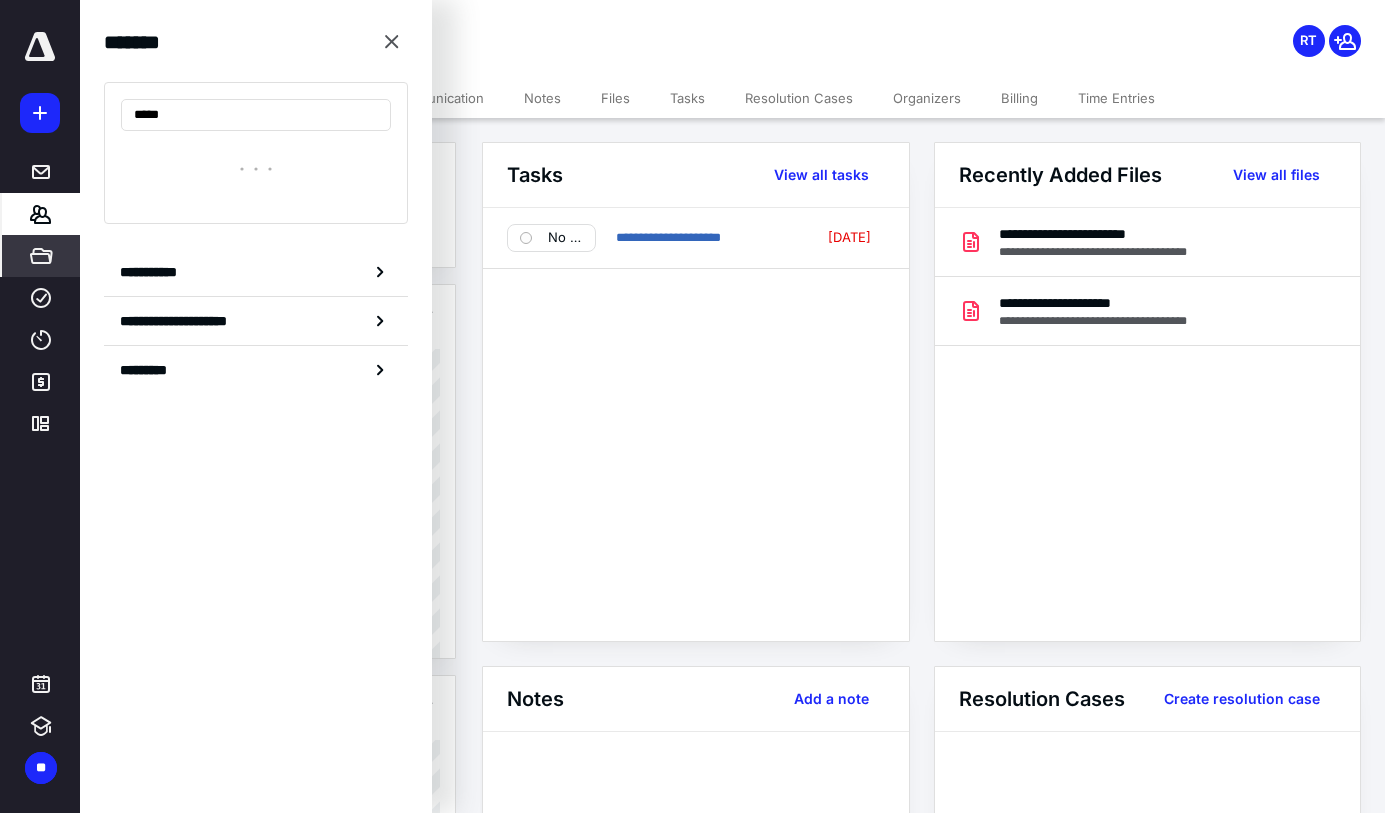 type on "******" 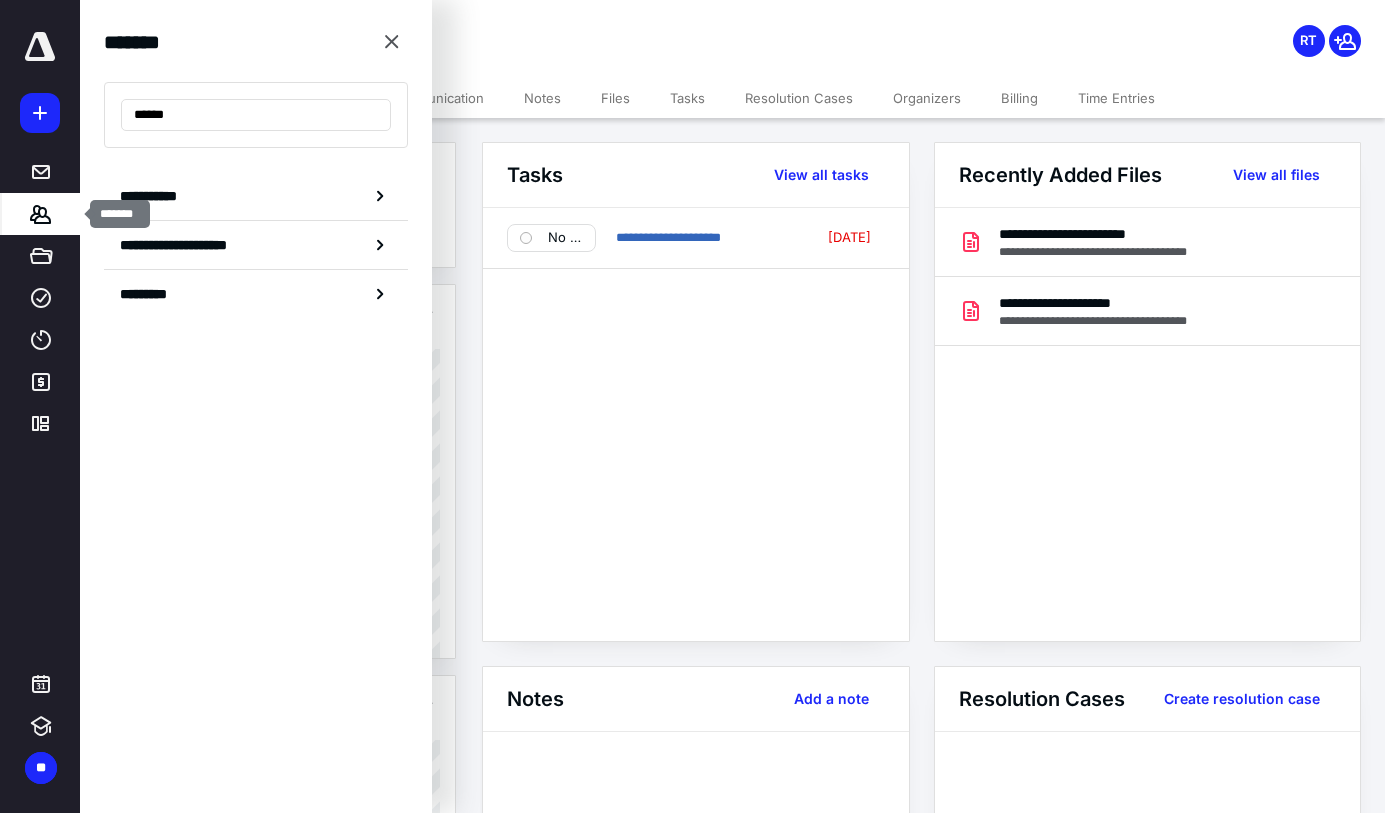 click 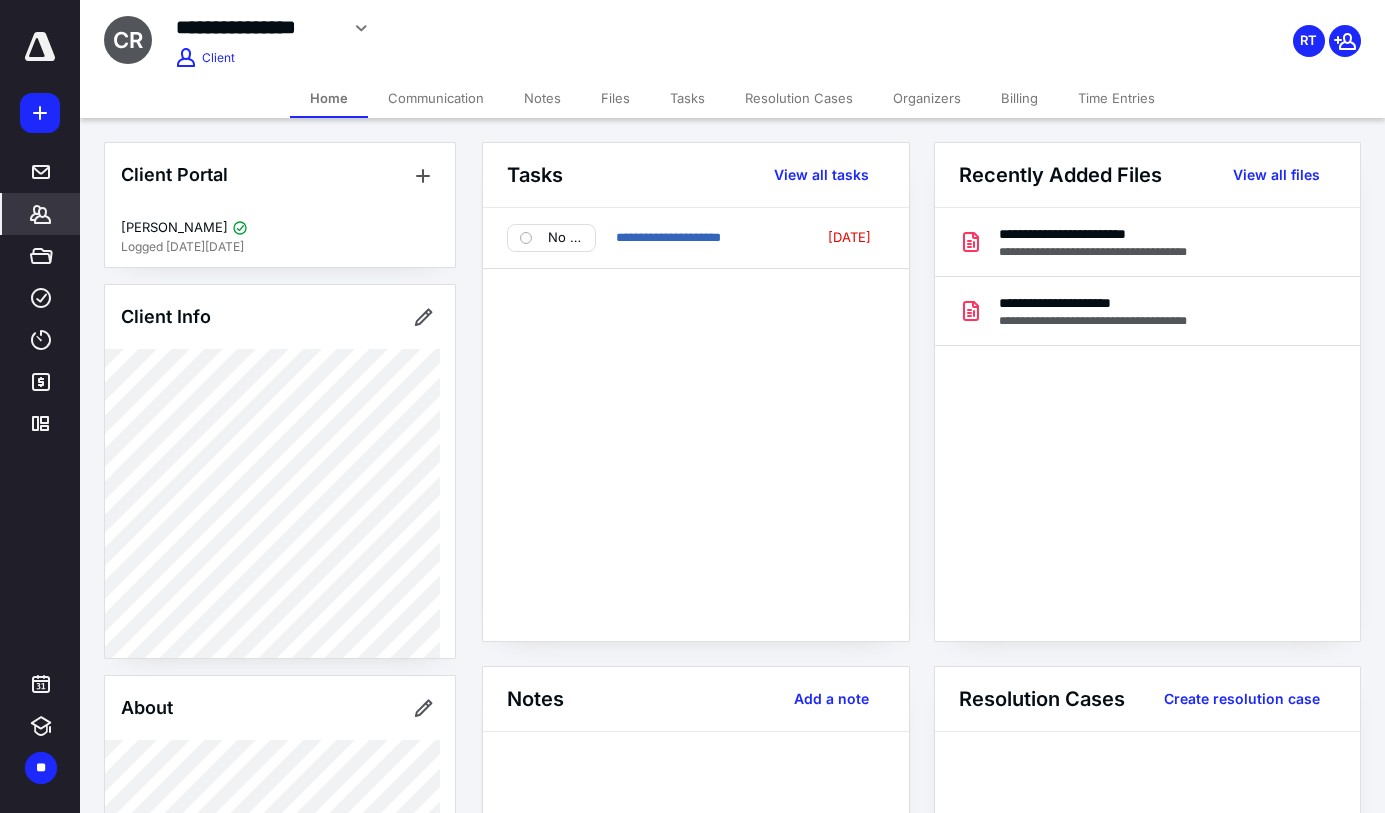 click 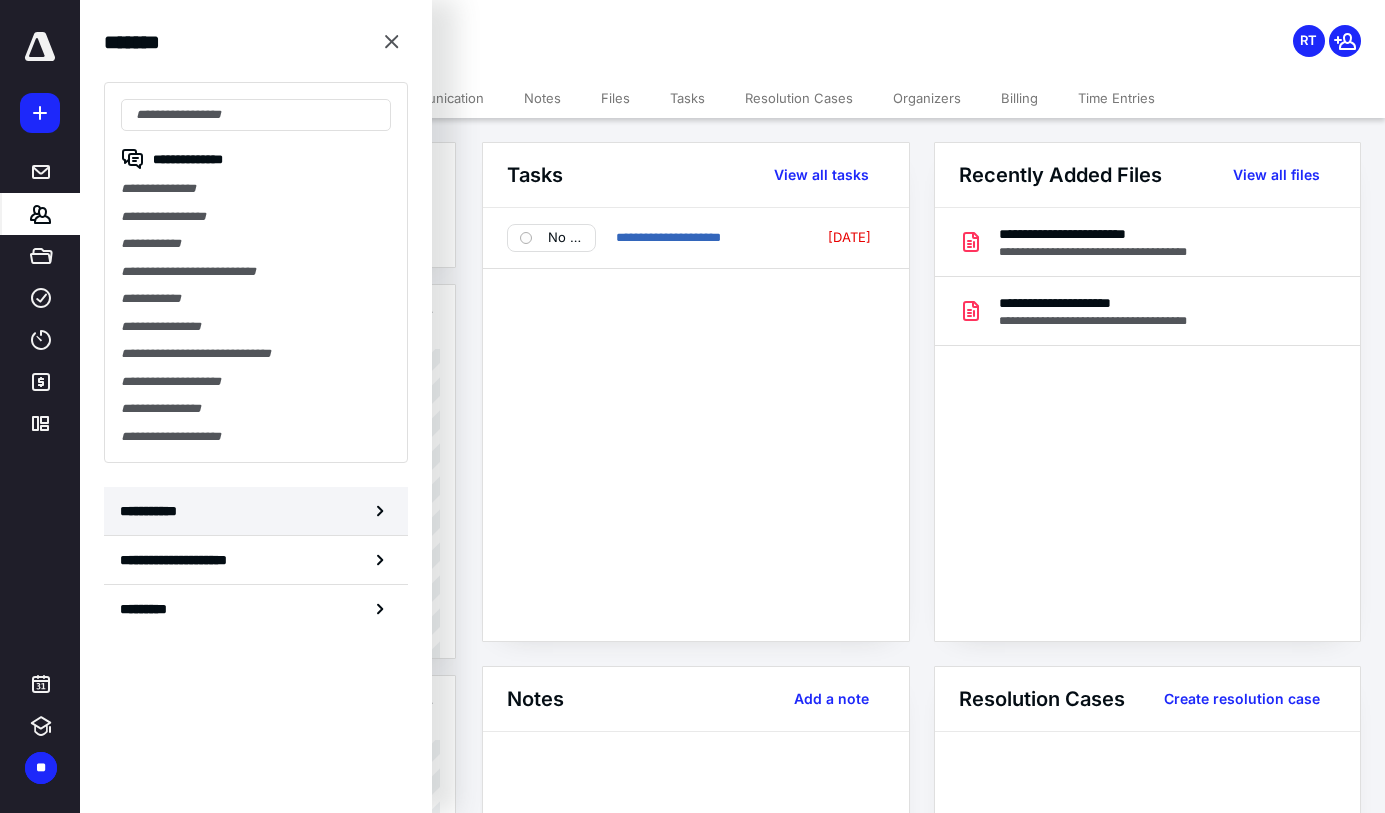 click on "**********" at bounding box center (256, 511) 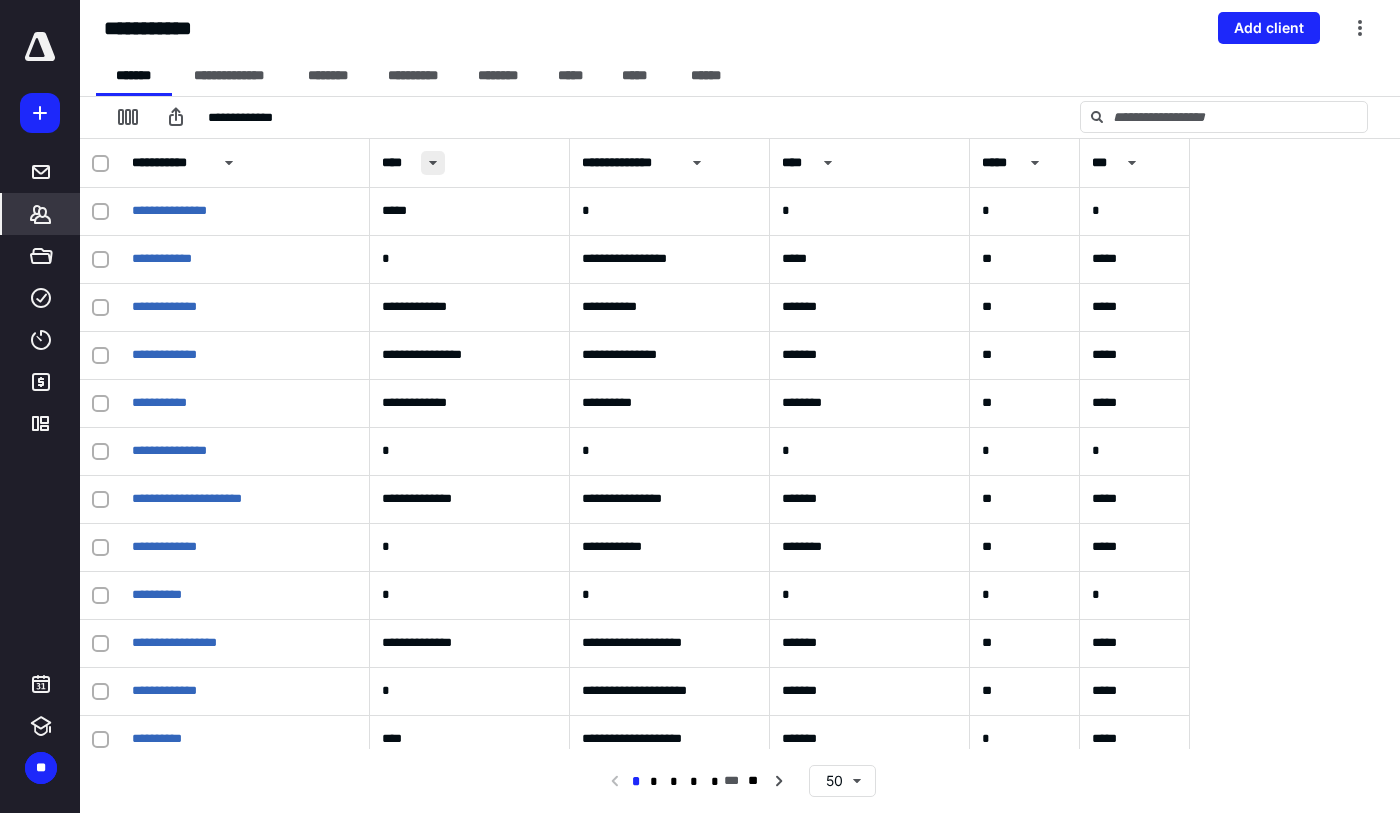 click at bounding box center [433, 163] 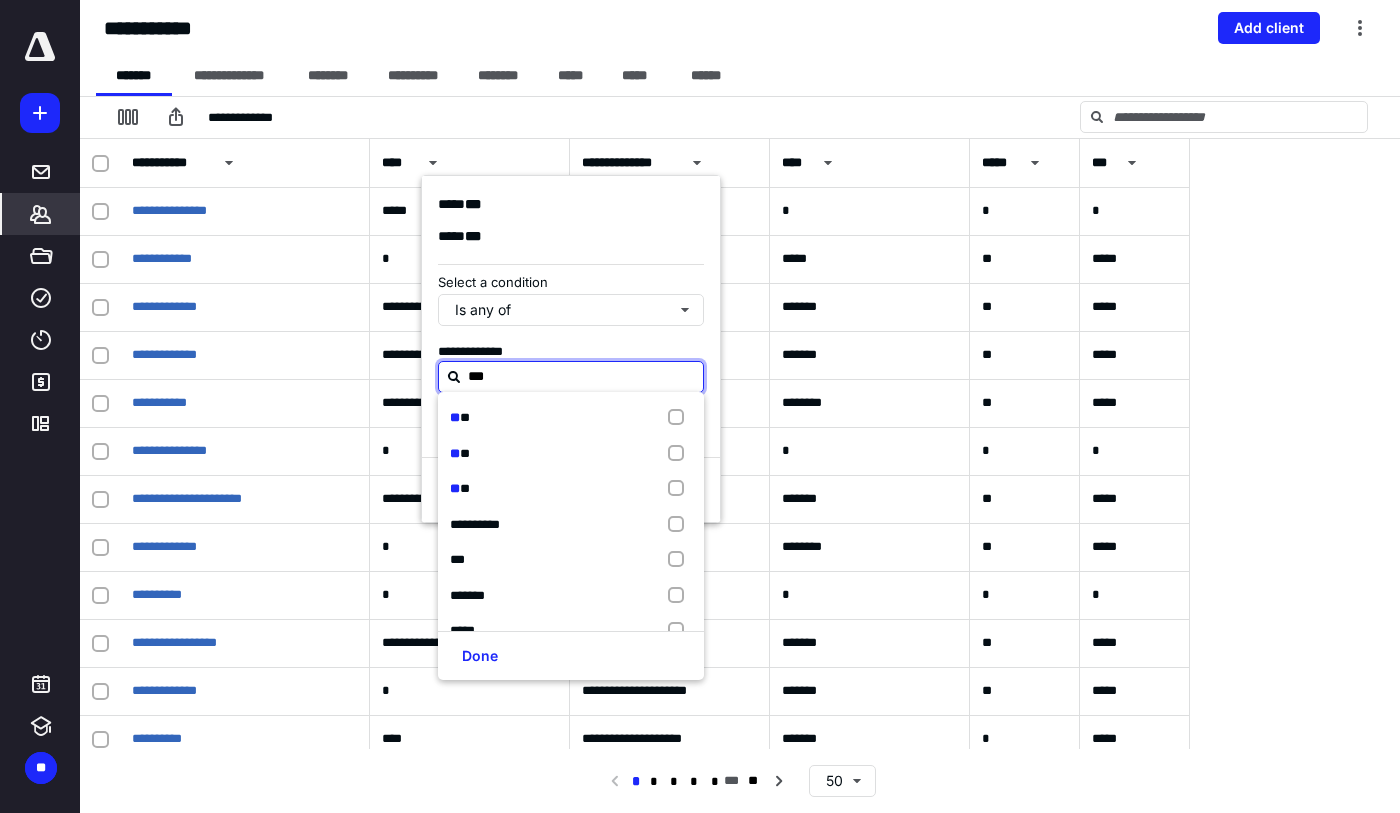 type on "****" 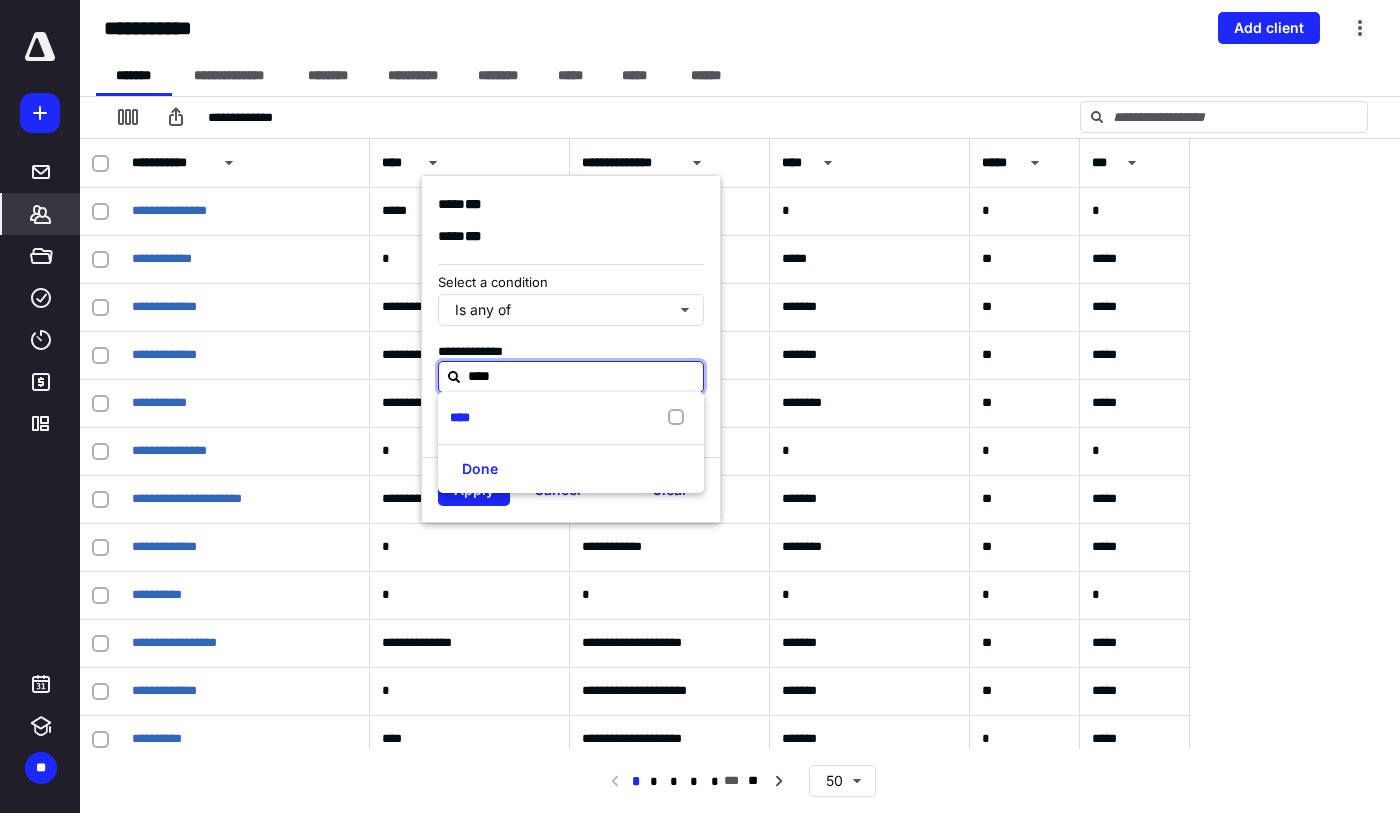 click on "****" at bounding box center (464, 418) 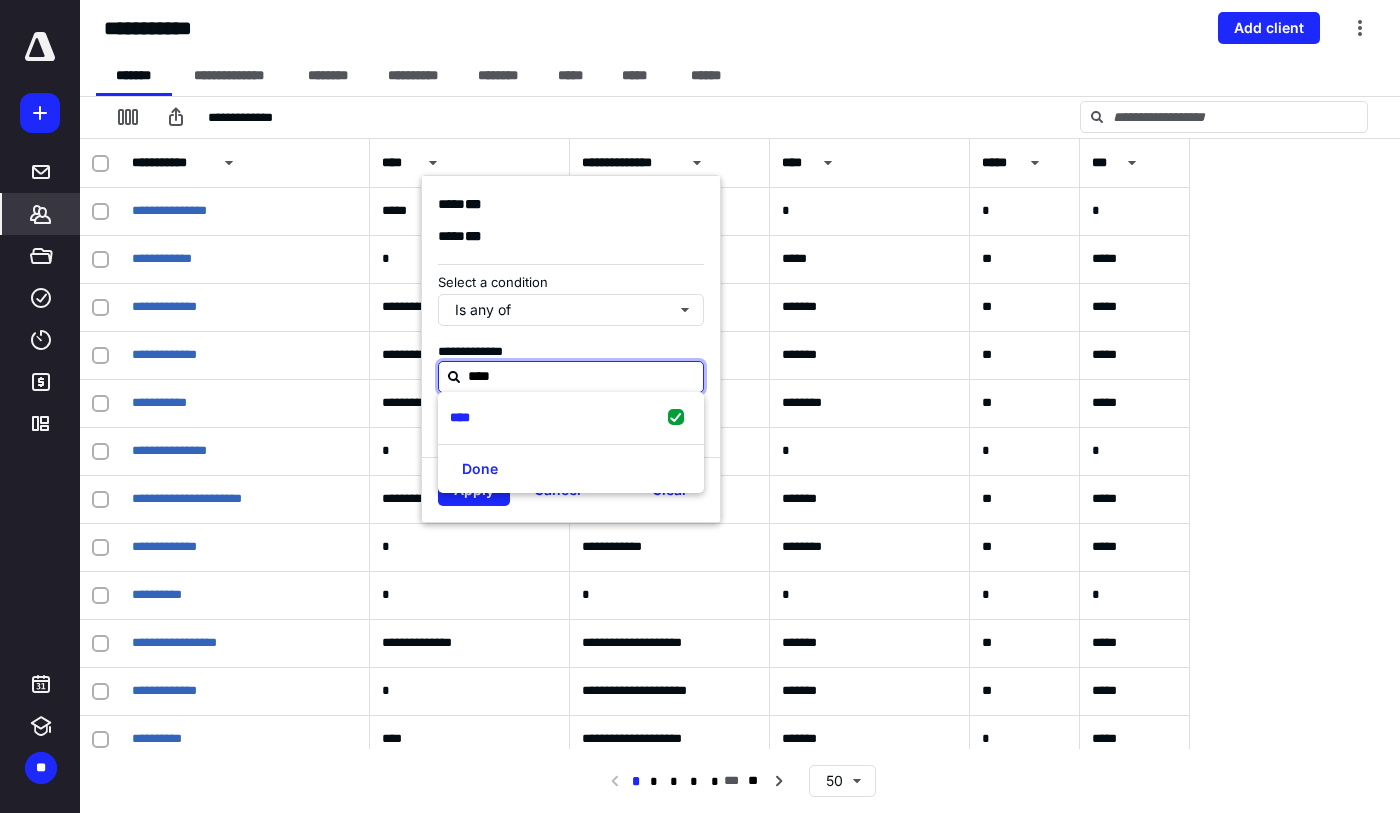 checkbox on "true" 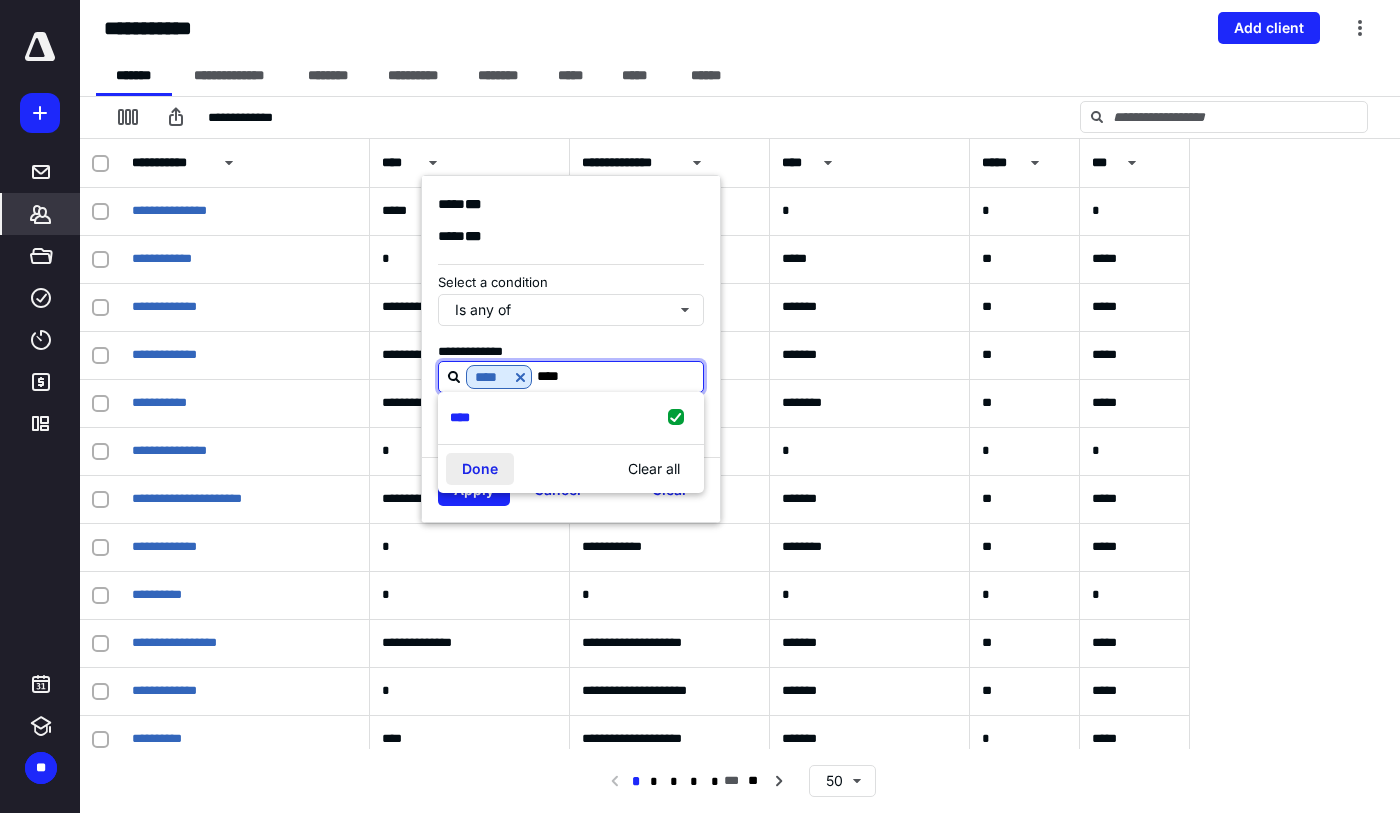 type on "****" 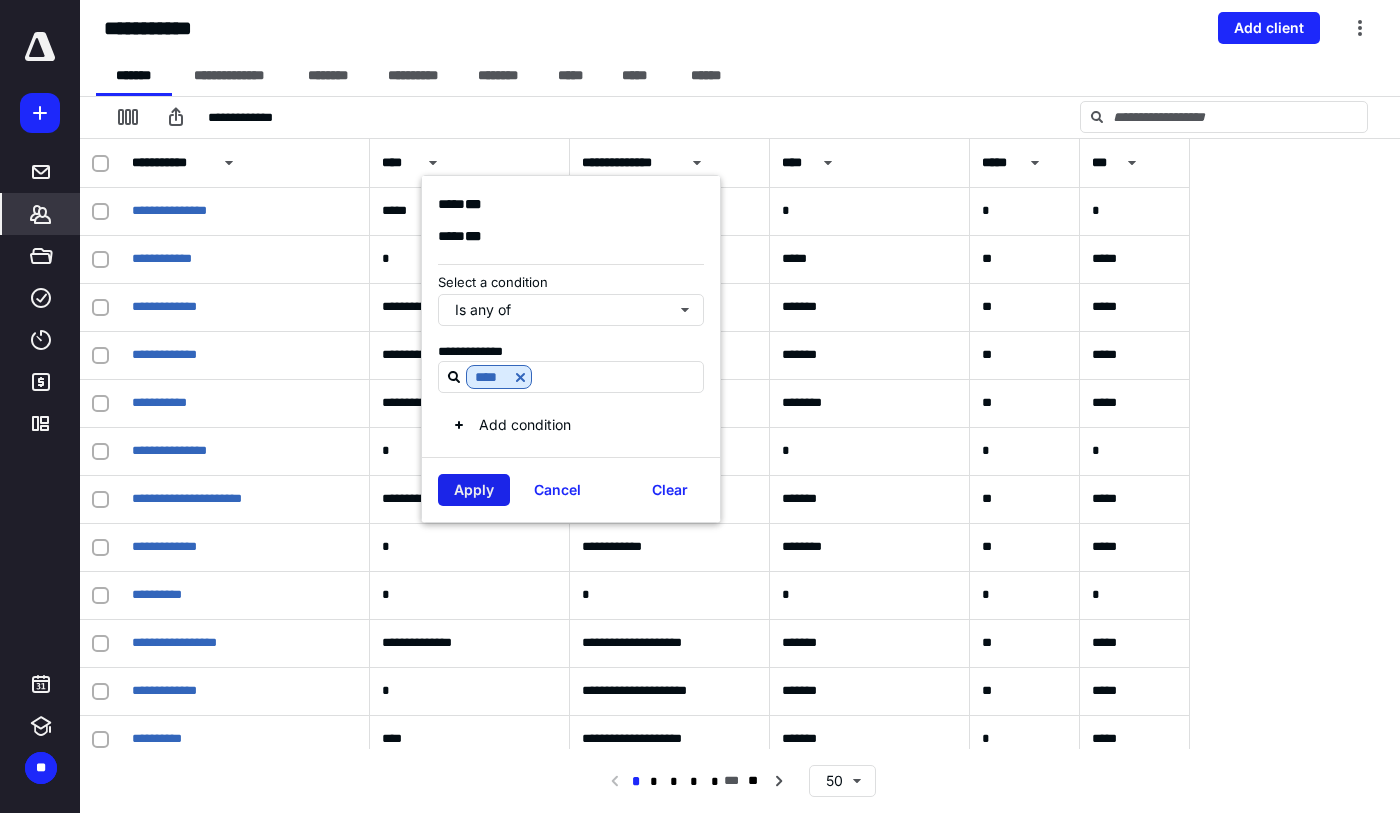click on "Apply" at bounding box center (474, 490) 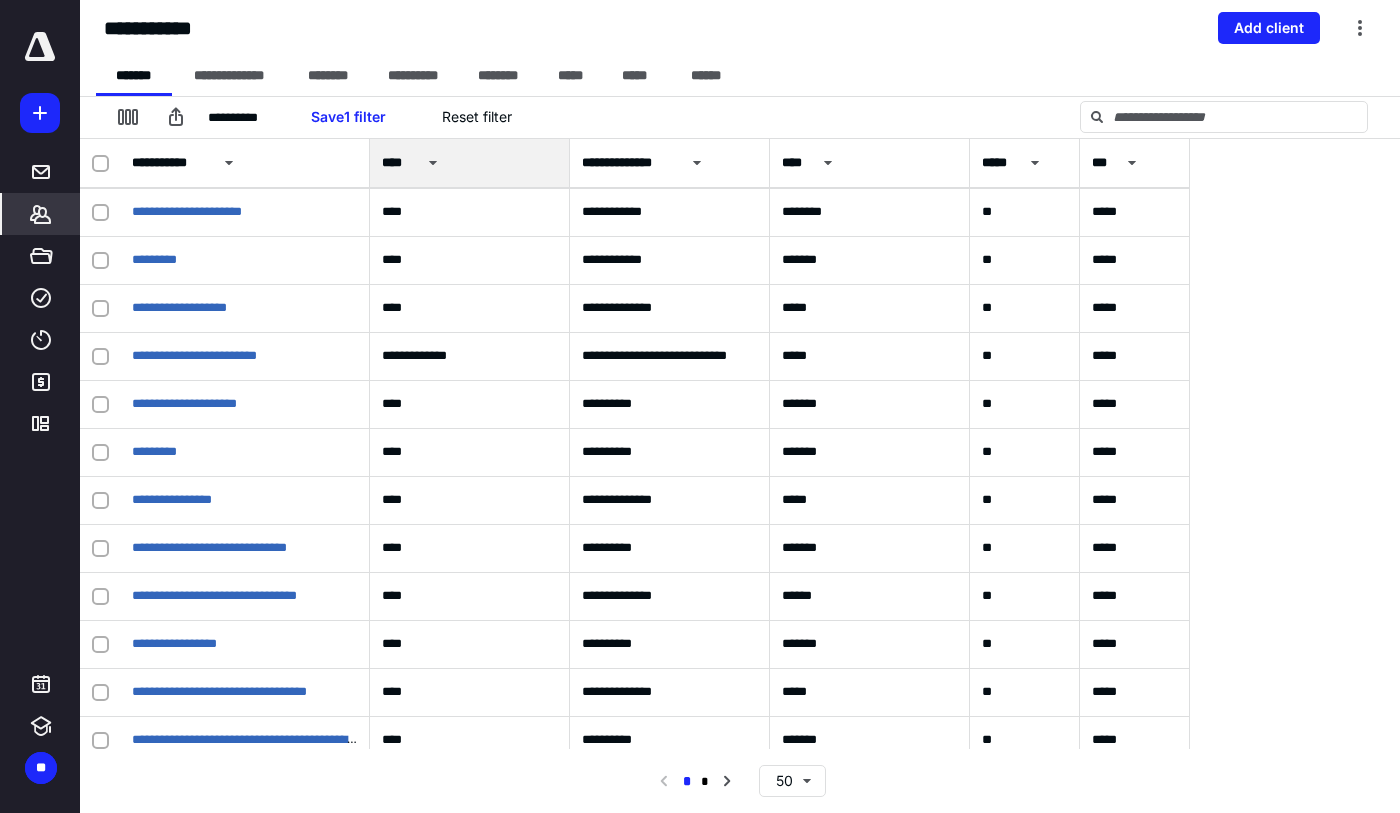 scroll, scrollTop: 1239, scrollLeft: 0, axis: vertical 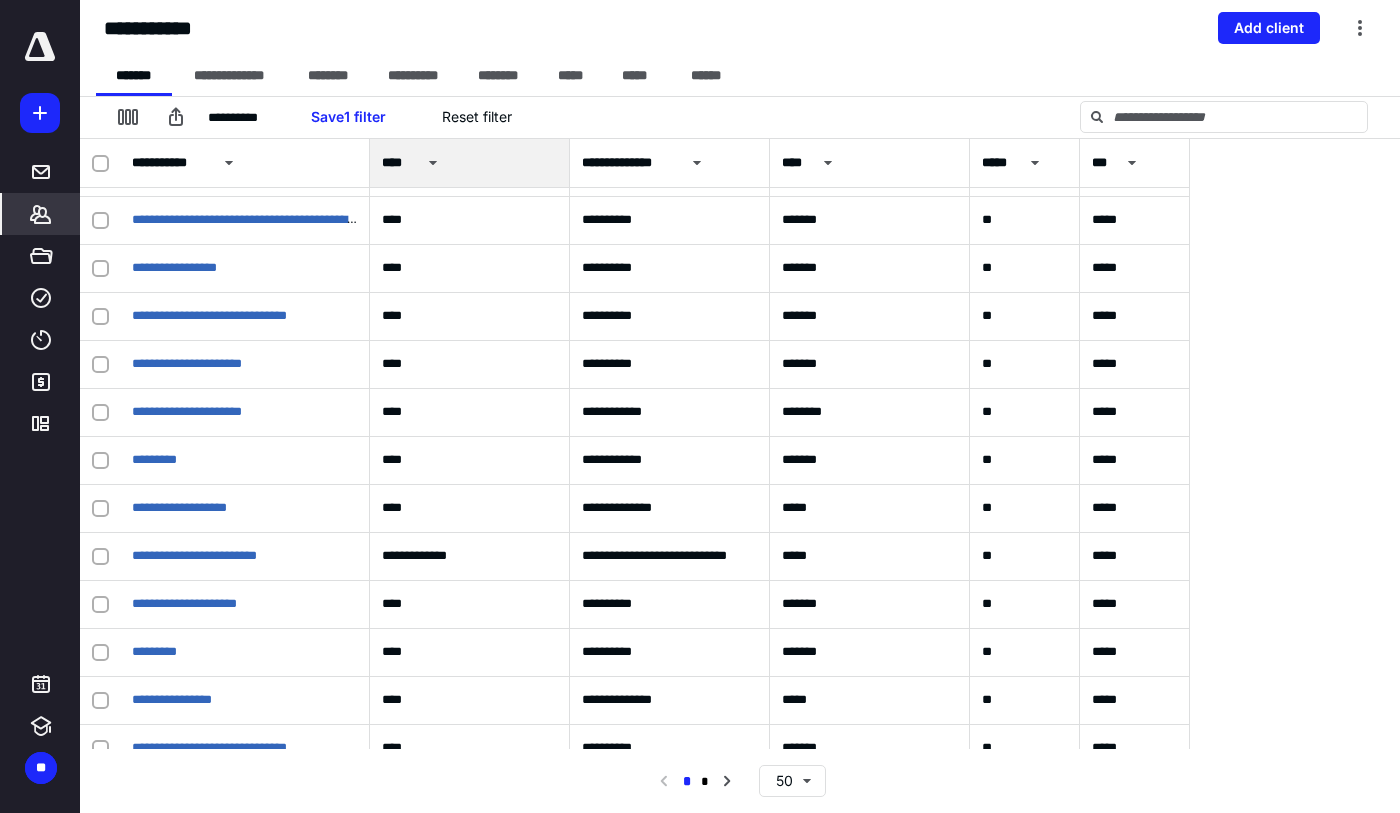 click on "*******" at bounding box center [41, 214] 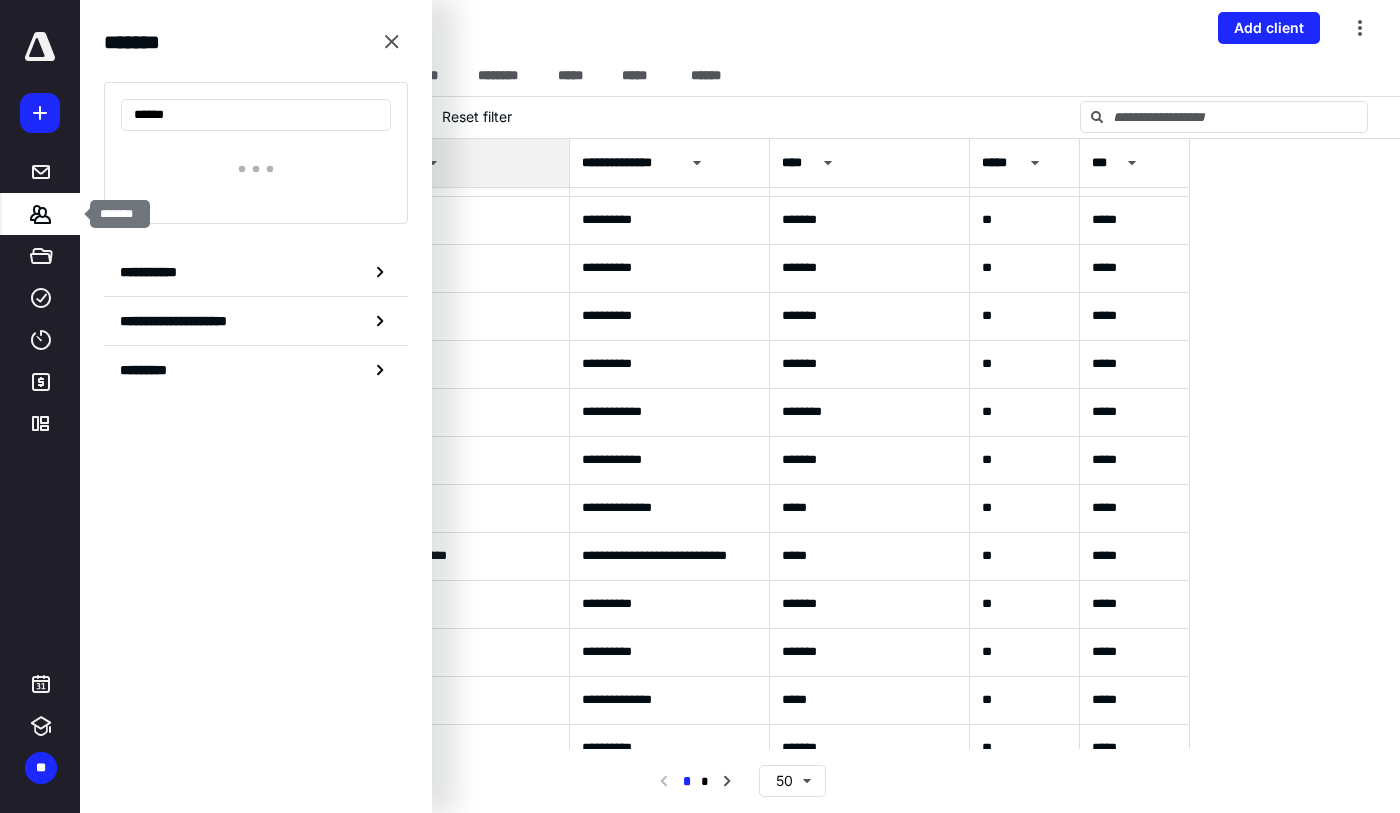type on "******" 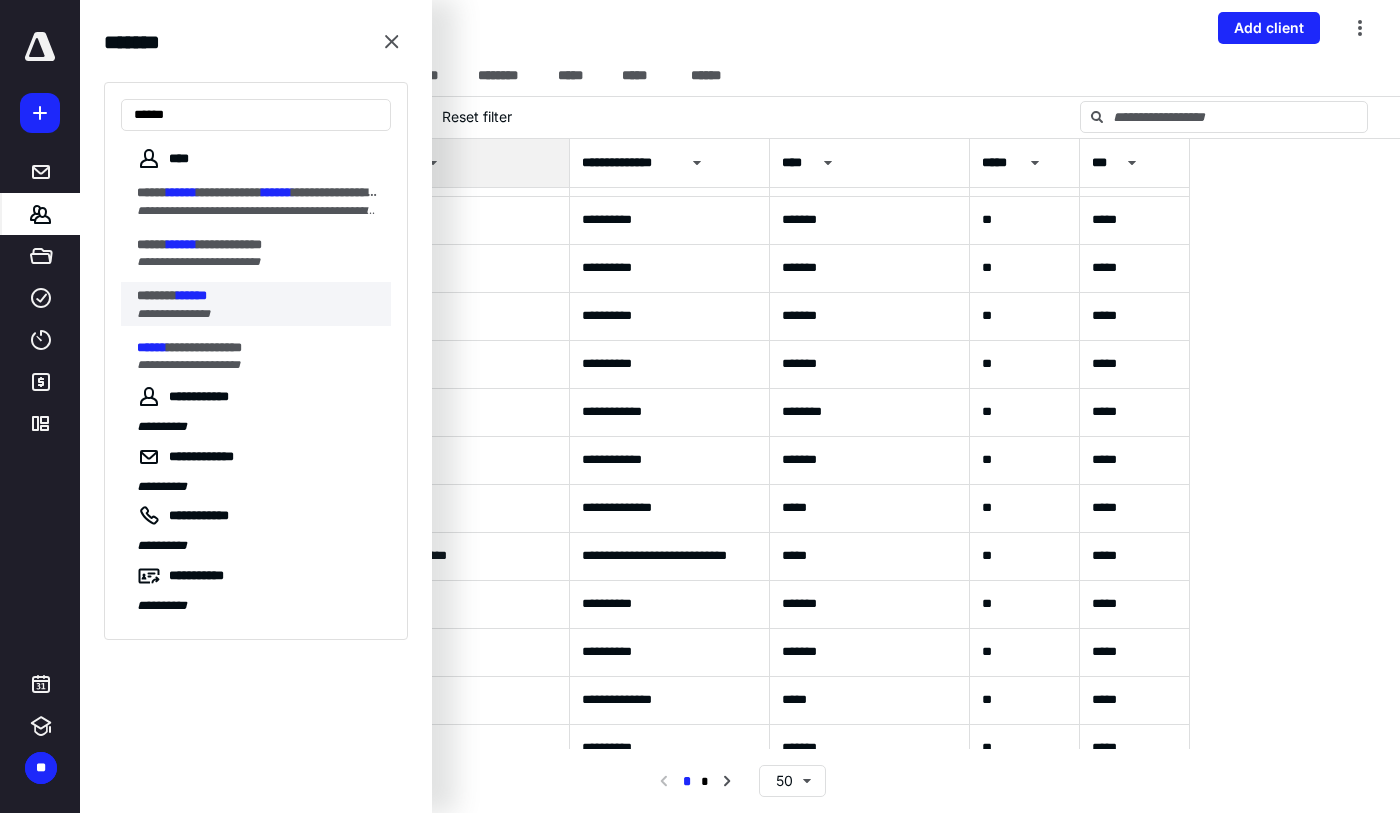 click on "**********" at bounding box center (258, 314) 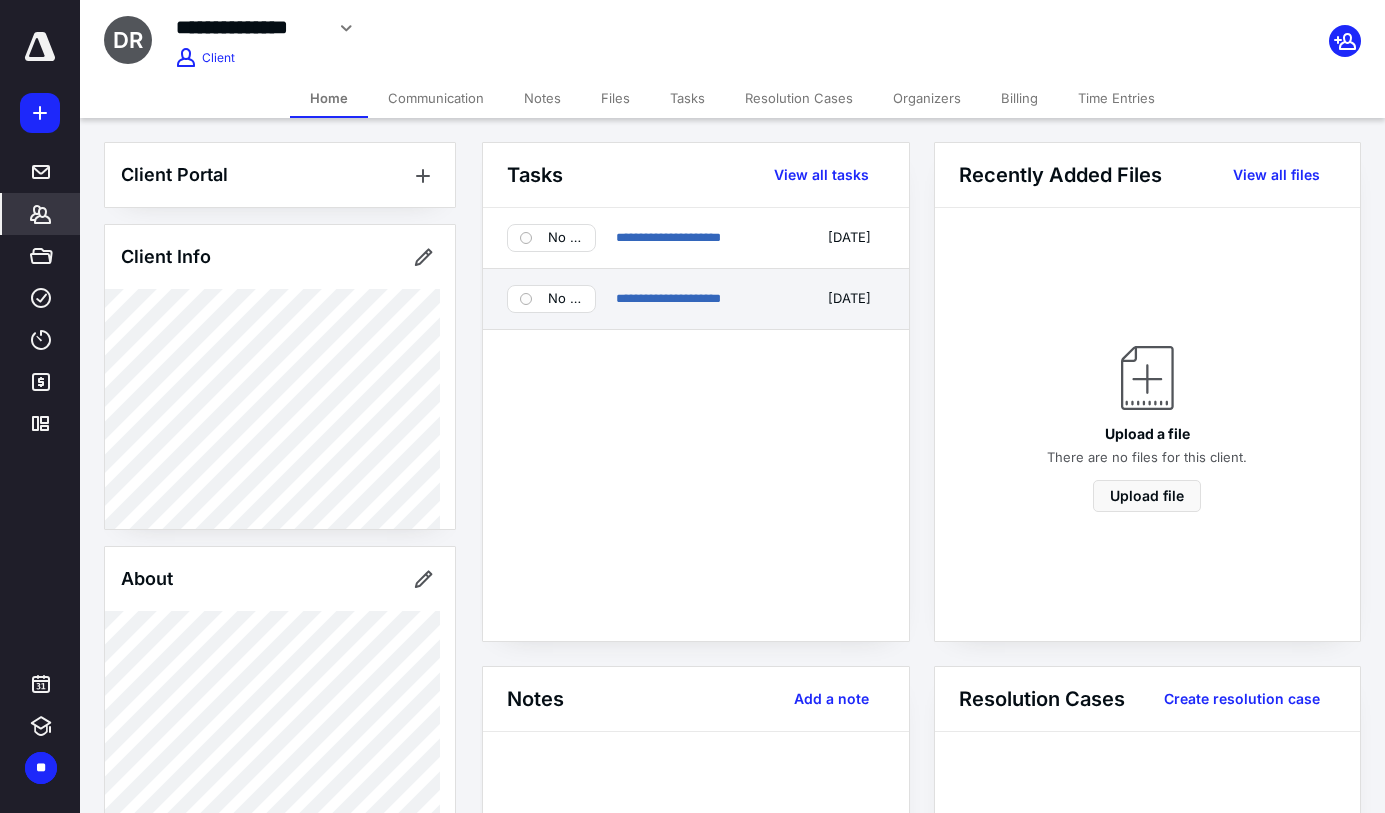 click on "No status" at bounding box center [565, 299] 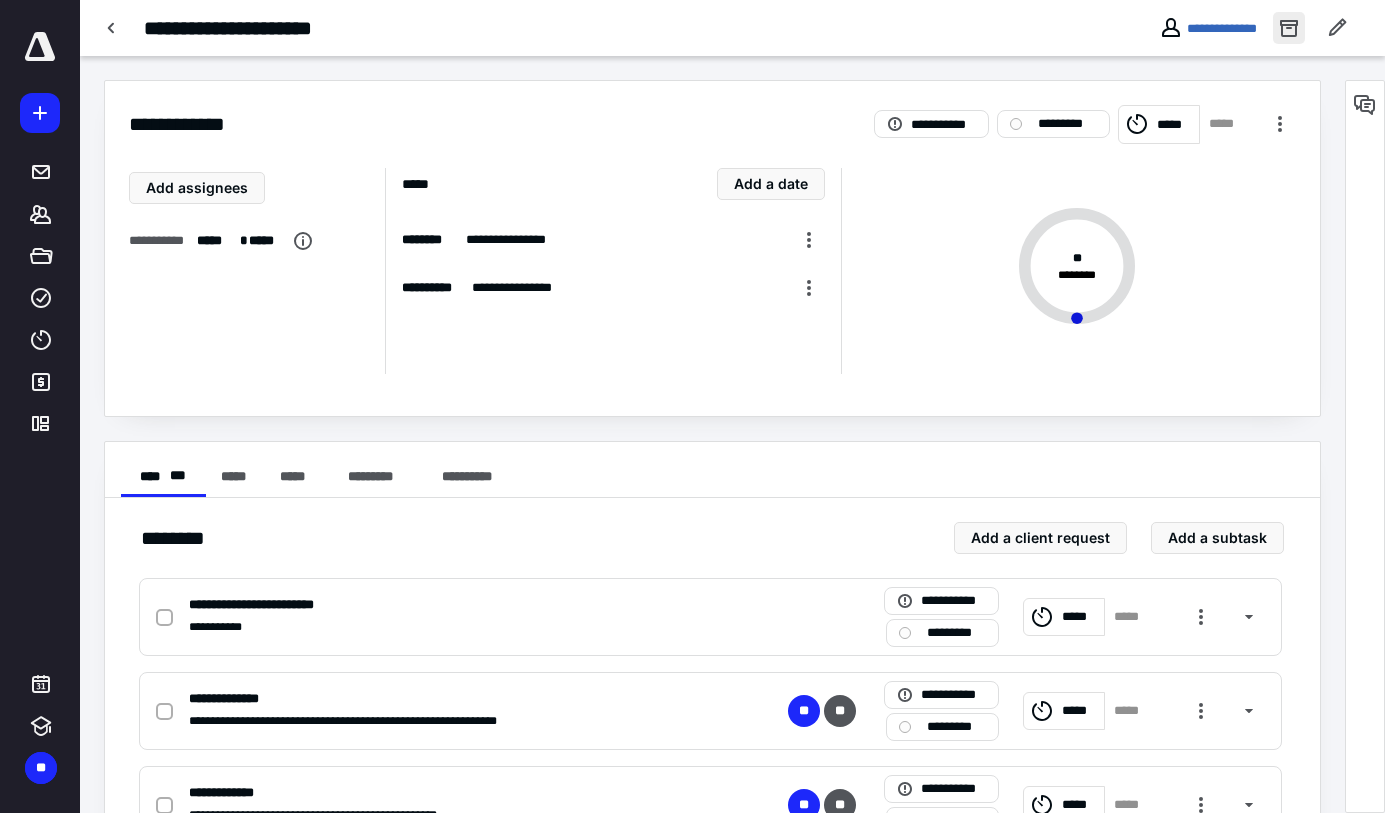 click at bounding box center (1289, 28) 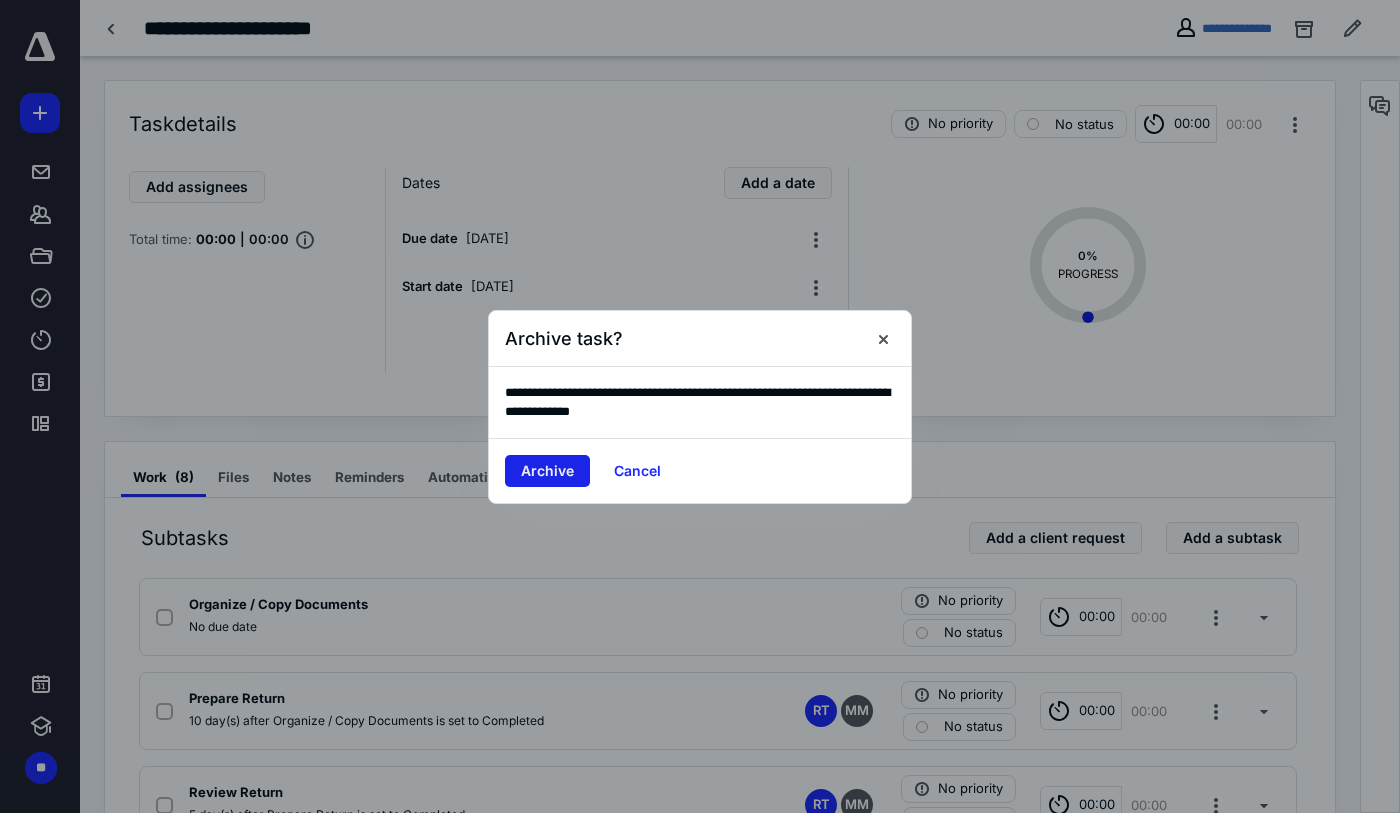 click on "Archive" at bounding box center [547, 471] 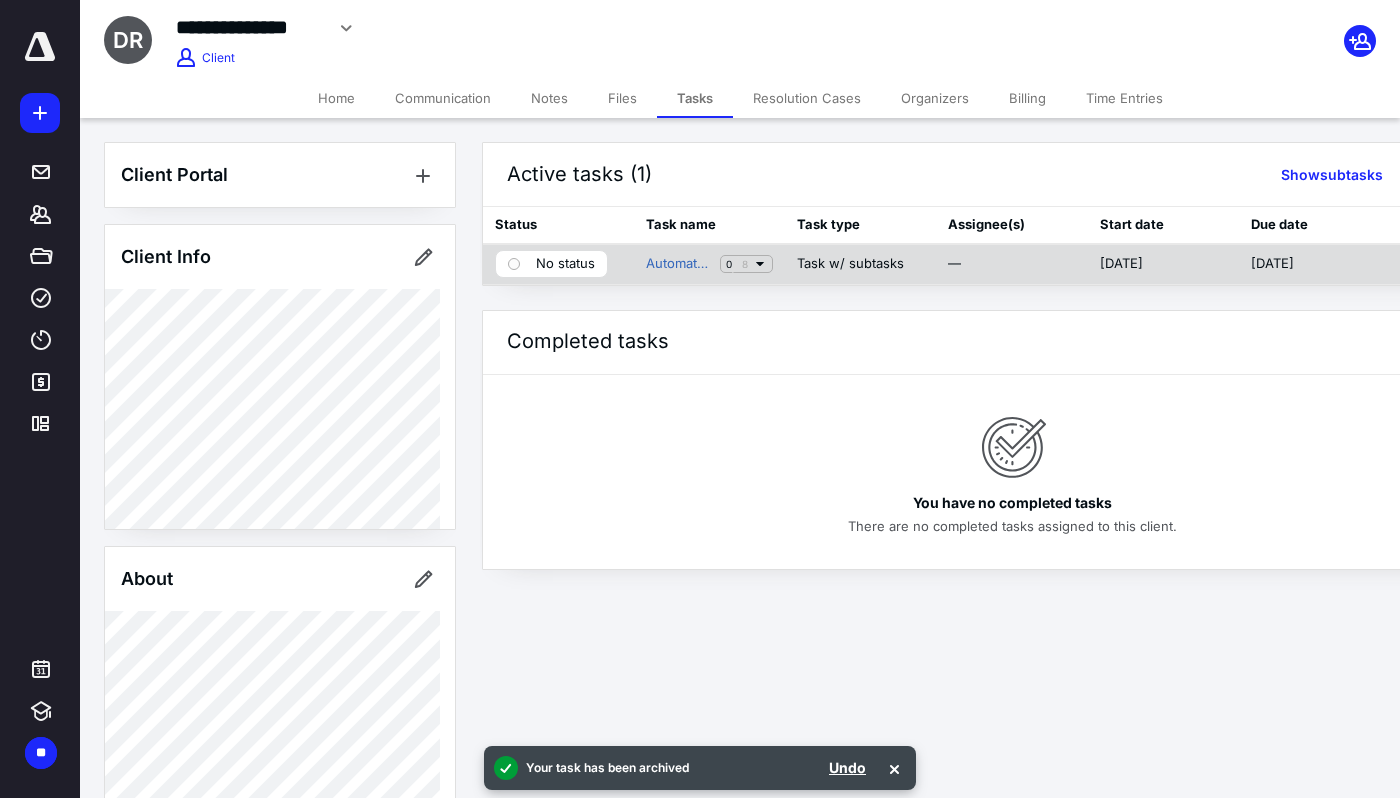 click on "No status" at bounding box center [565, 264] 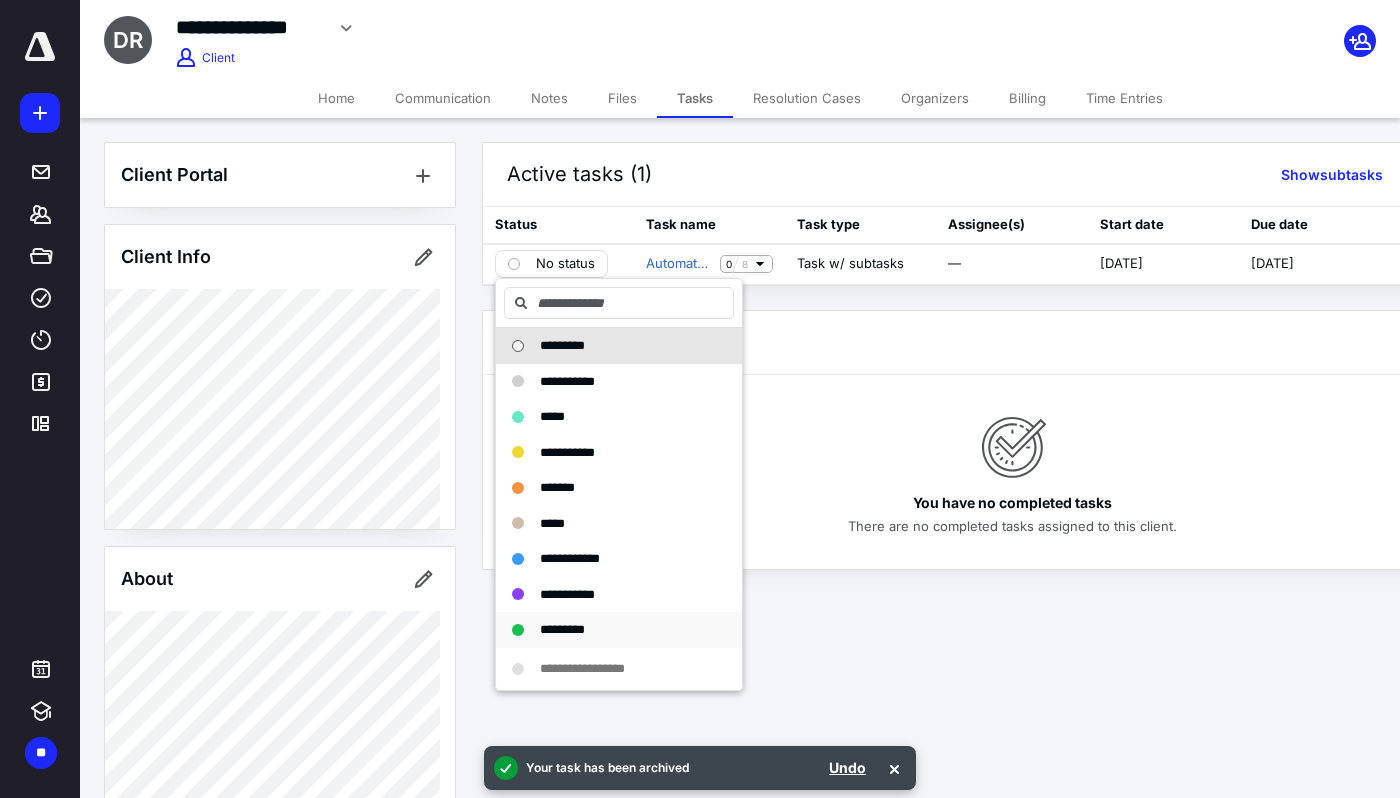 click on "*********" at bounding box center [562, 630] 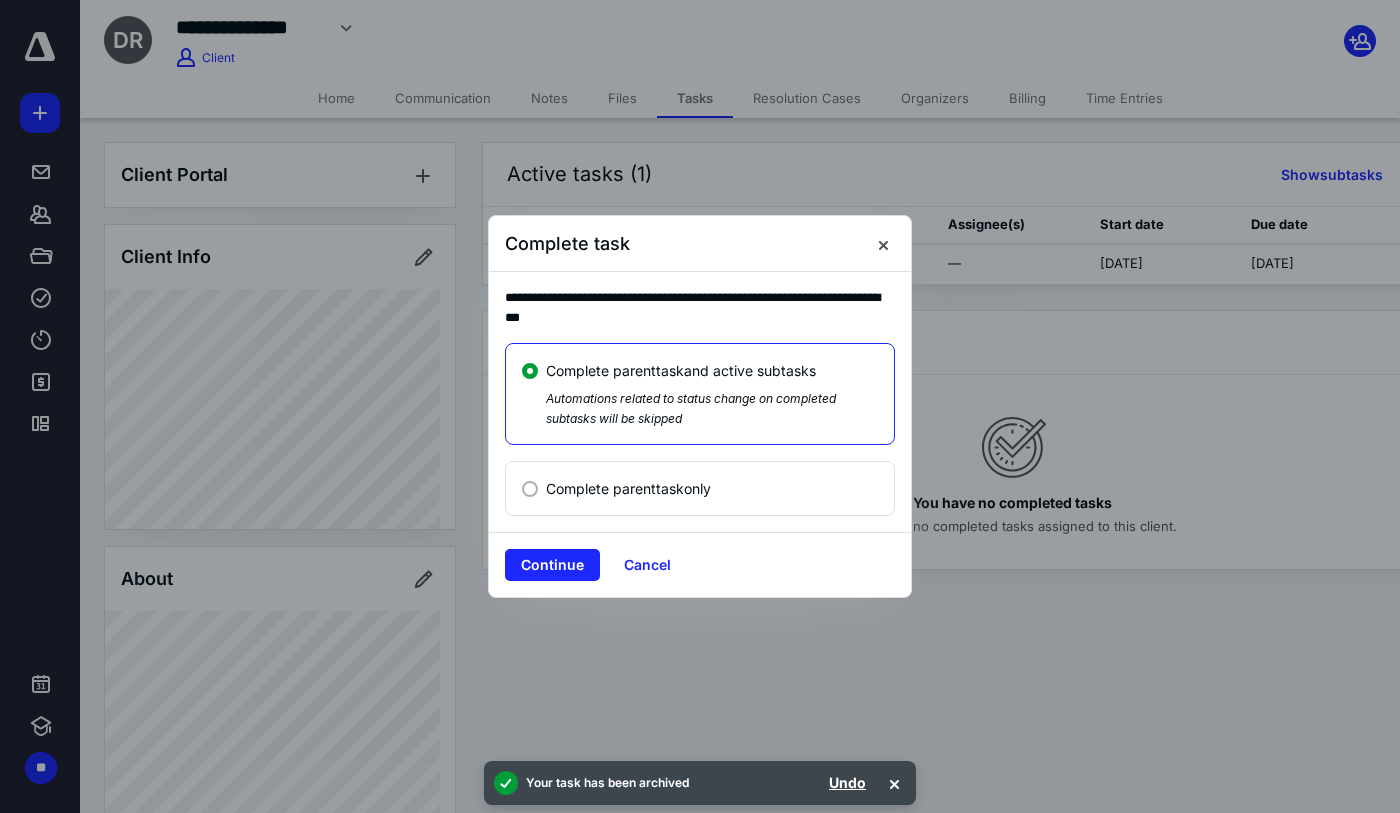 click on "Complete parent  task  only" at bounding box center (628, 488) 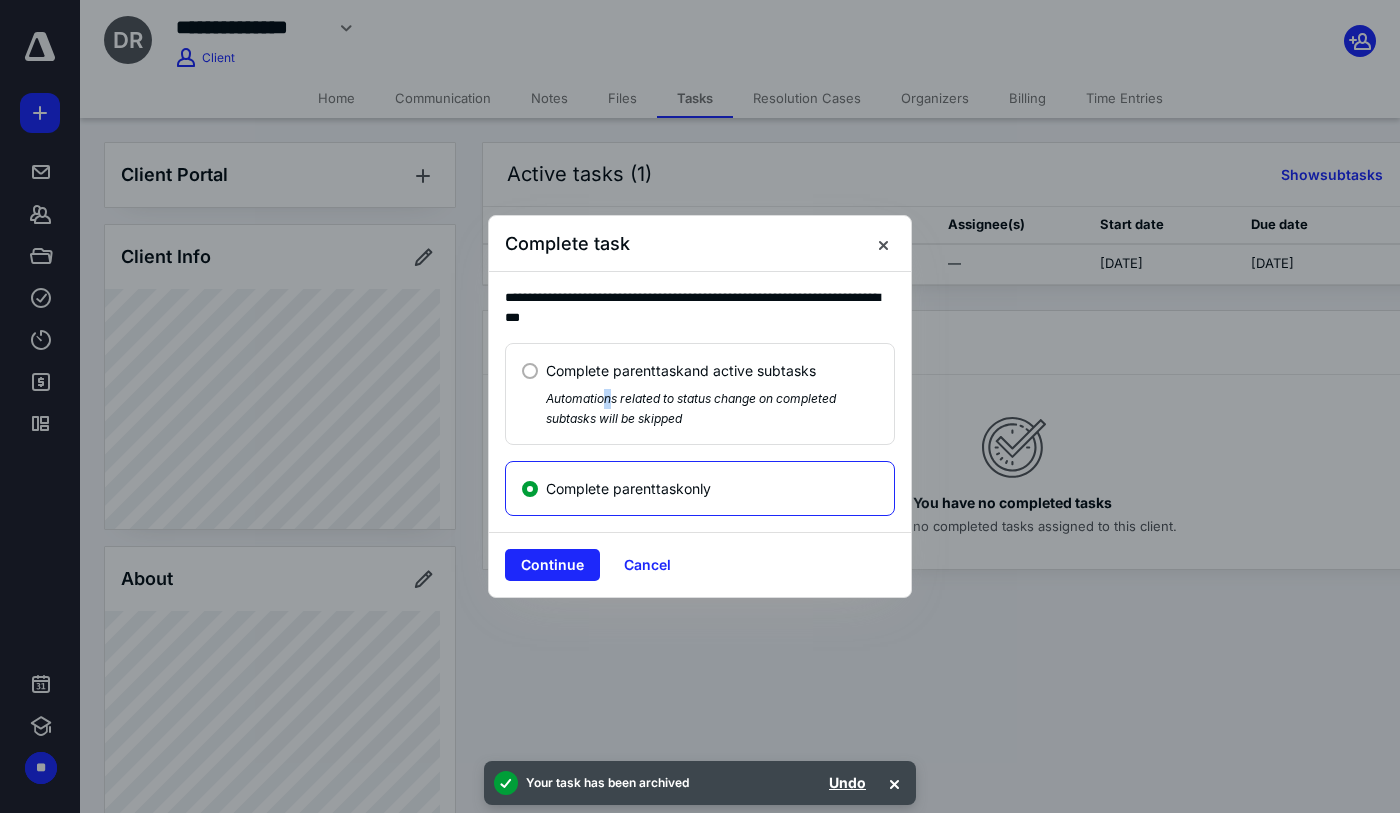 click on "Automations related to status change on completed subtasks will be skipped" at bounding box center (700, 404) 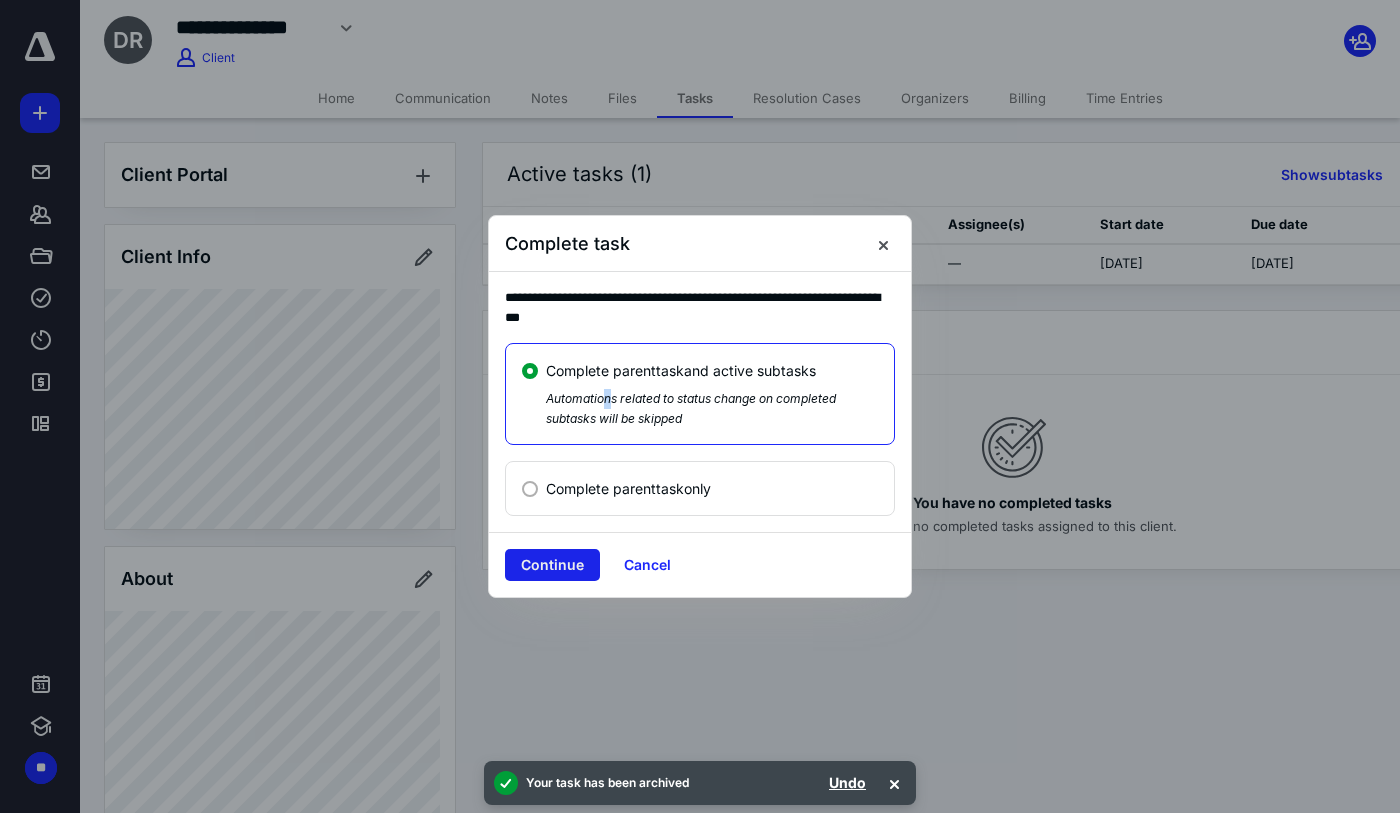 click on "Continue" at bounding box center (552, 565) 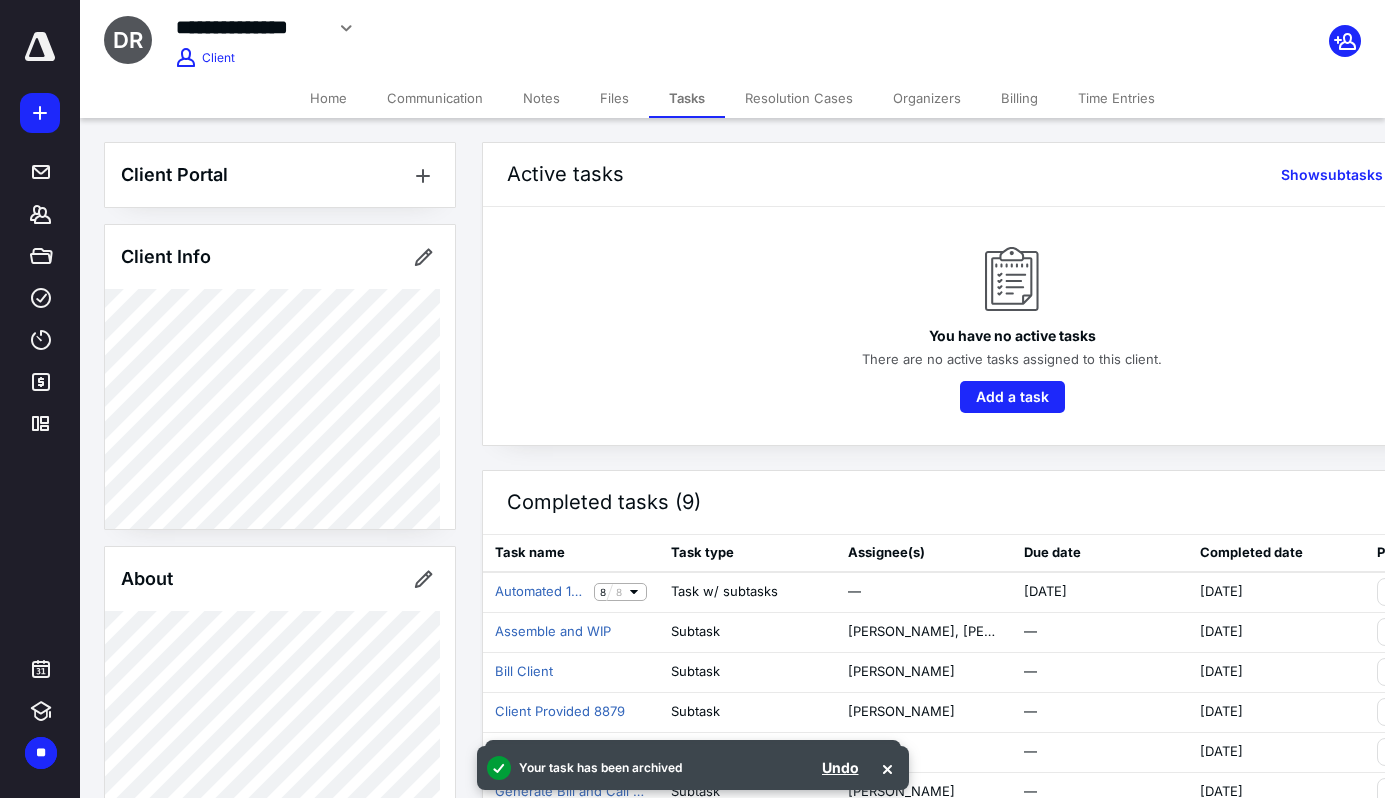 click on "Billing" at bounding box center [1019, 98] 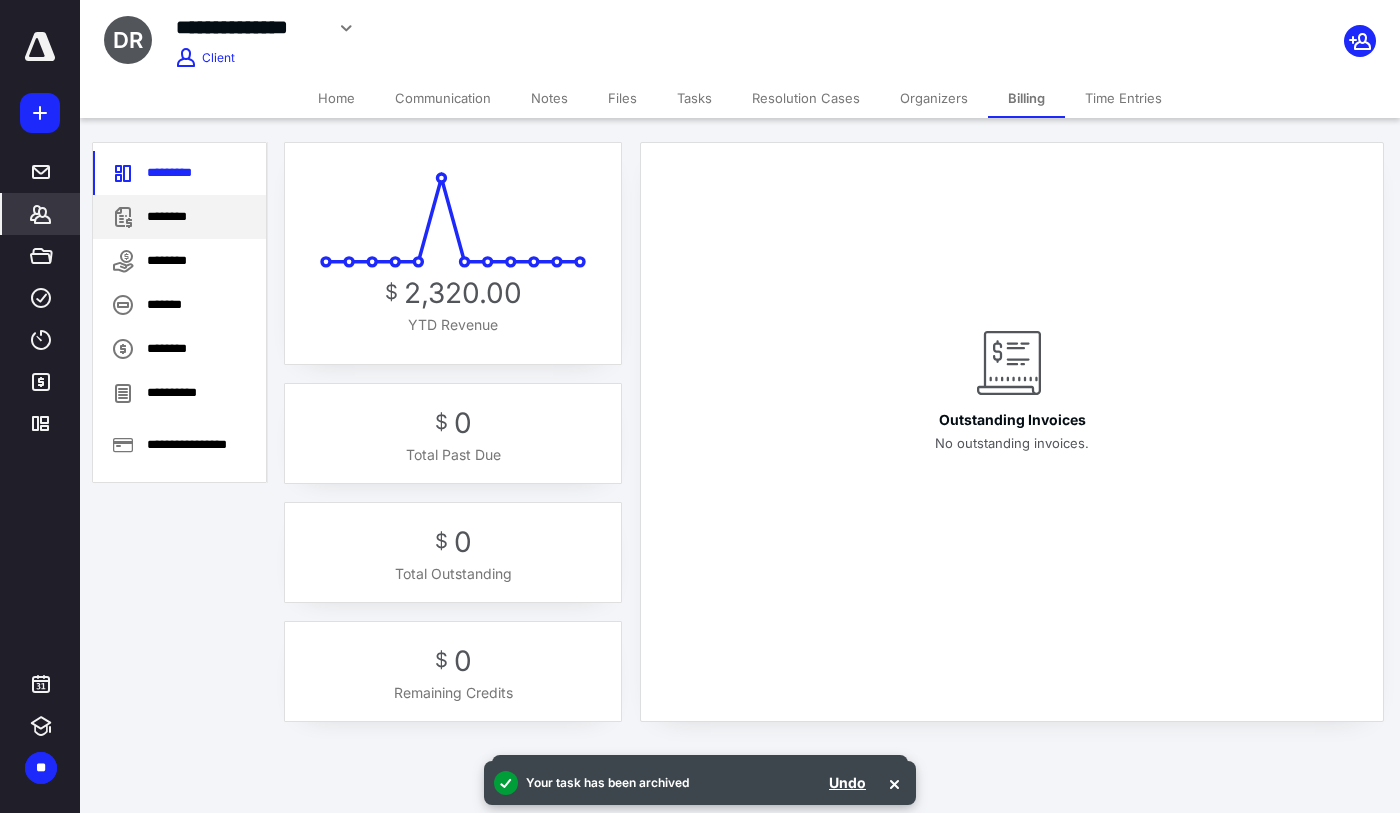 click on "********" at bounding box center (179, 217) 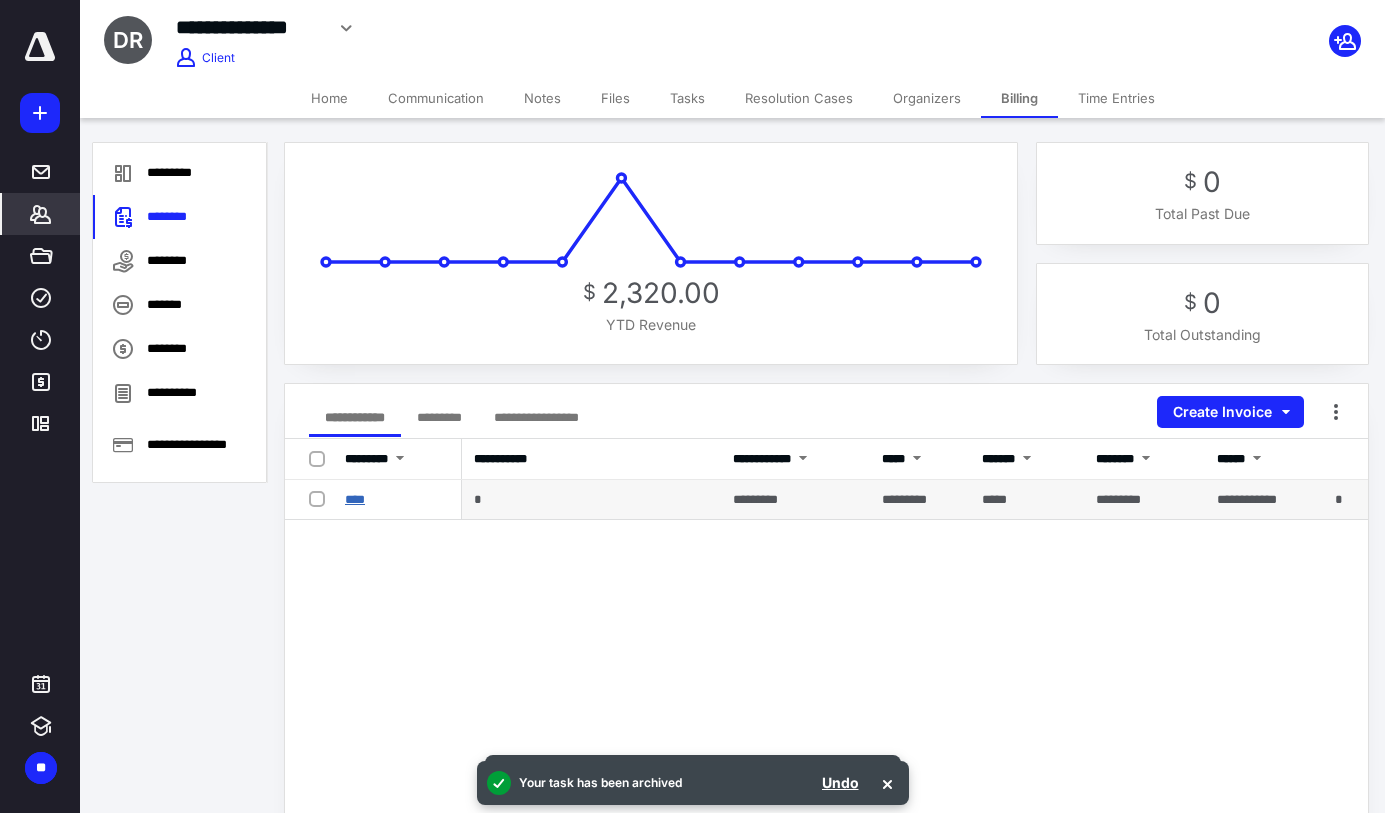 click on "****" at bounding box center [355, 499] 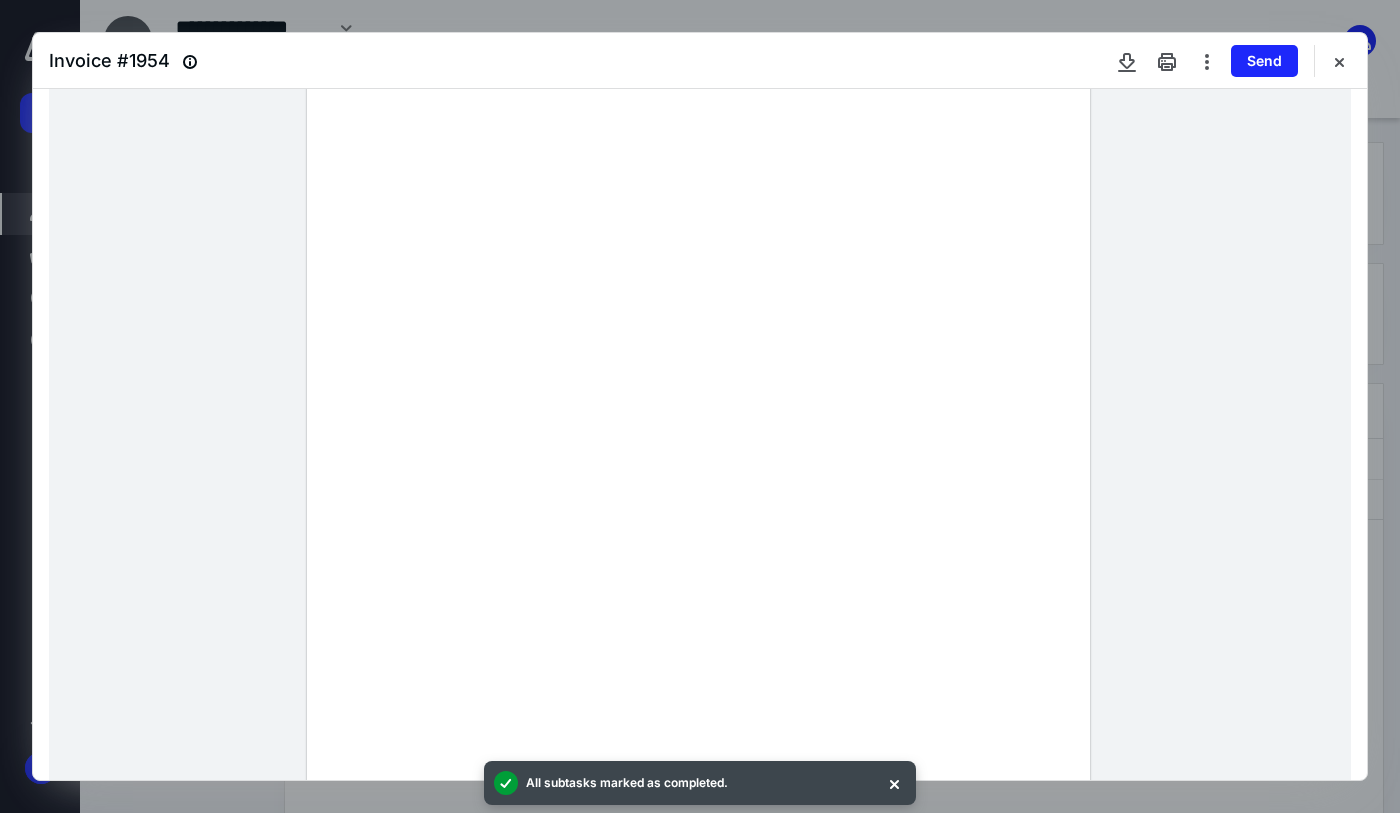 scroll, scrollTop: 134, scrollLeft: 0, axis: vertical 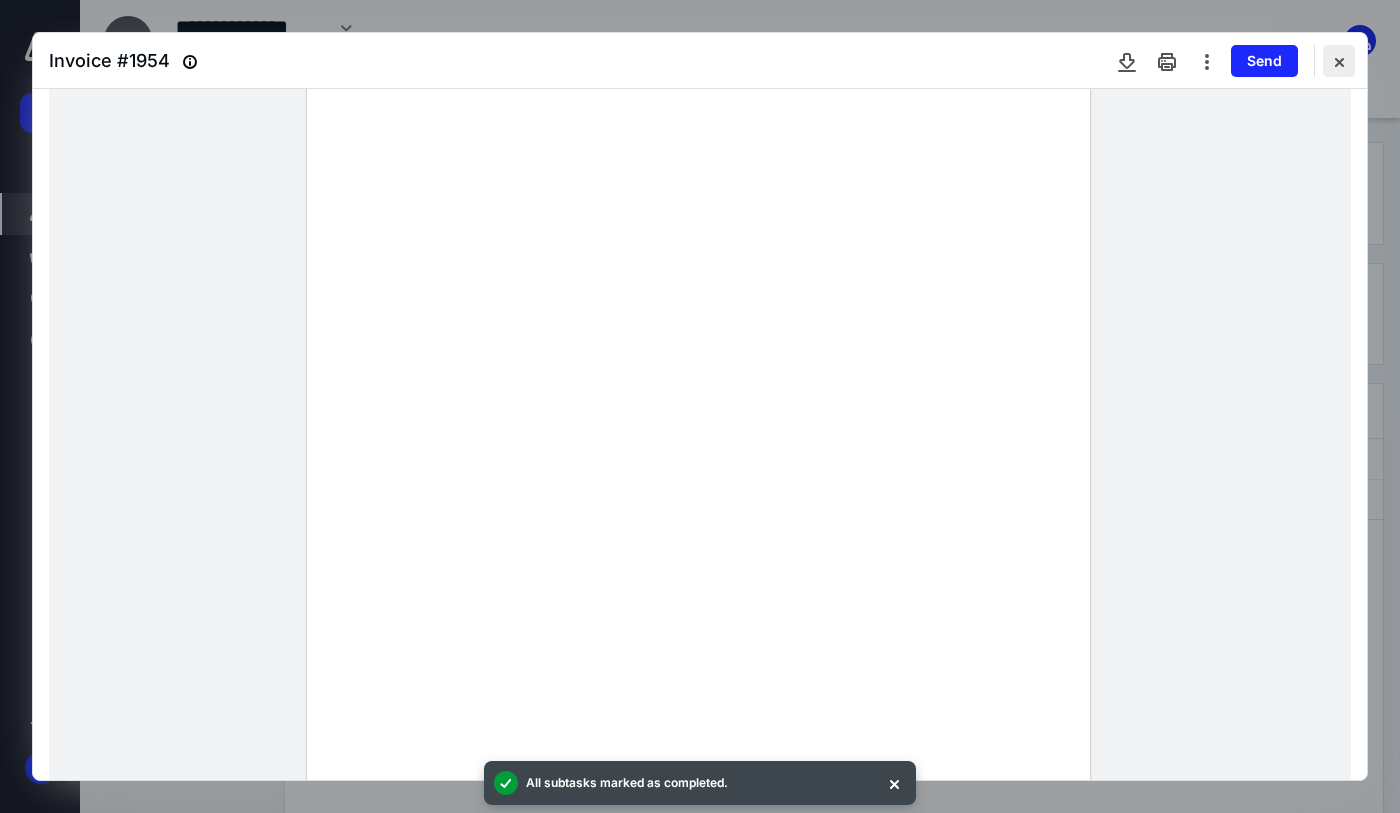 click at bounding box center [1339, 61] 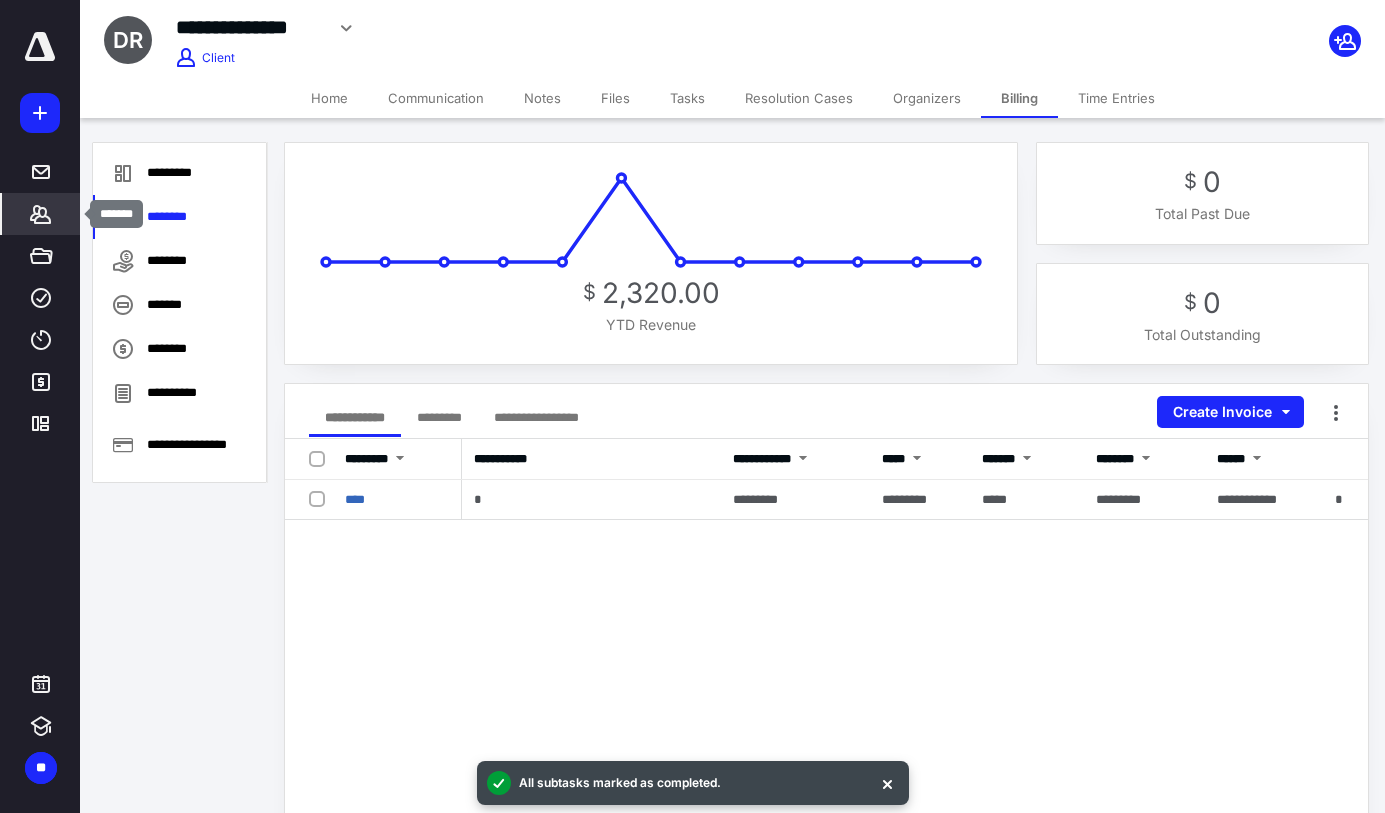 click on "*******" at bounding box center (41, 214) 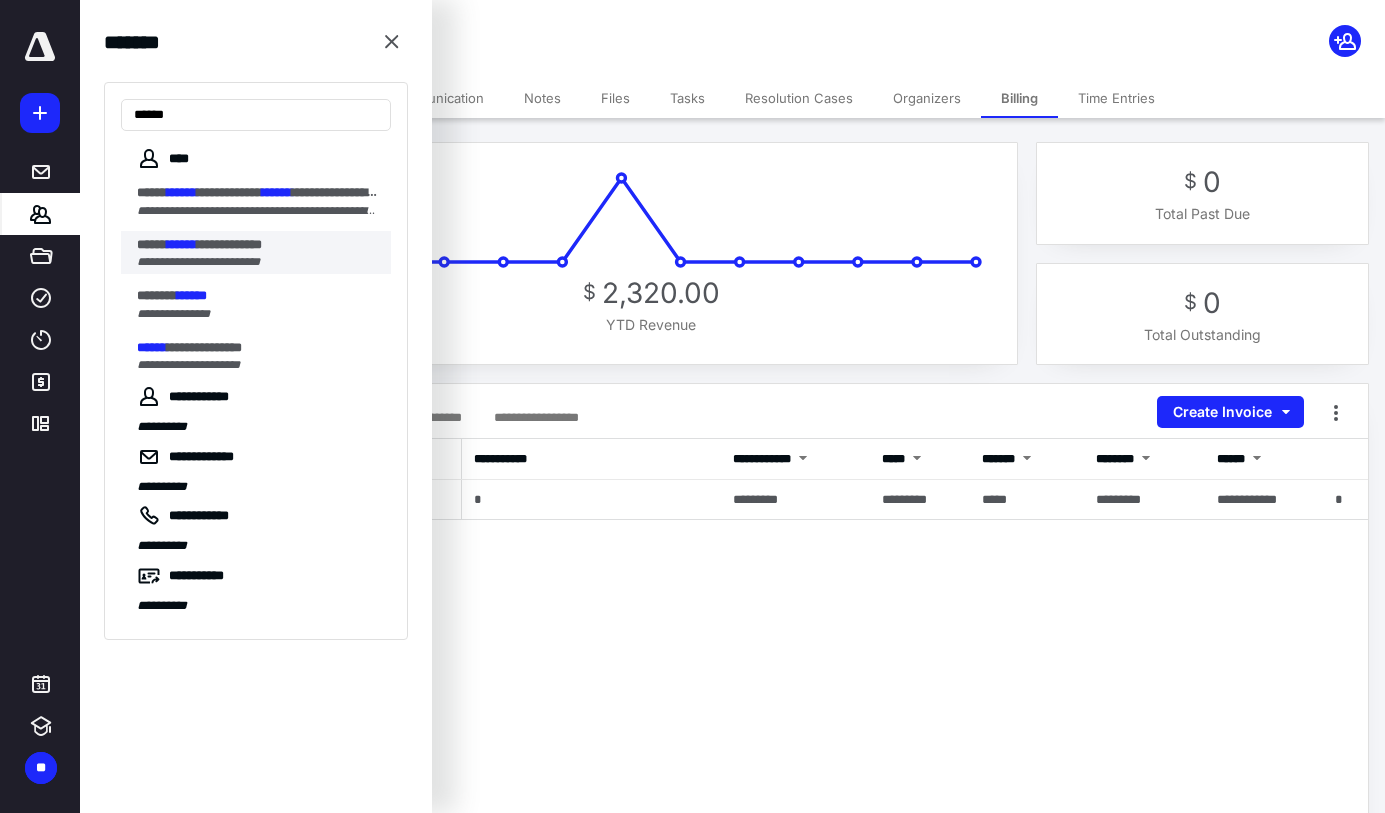 type on "******" 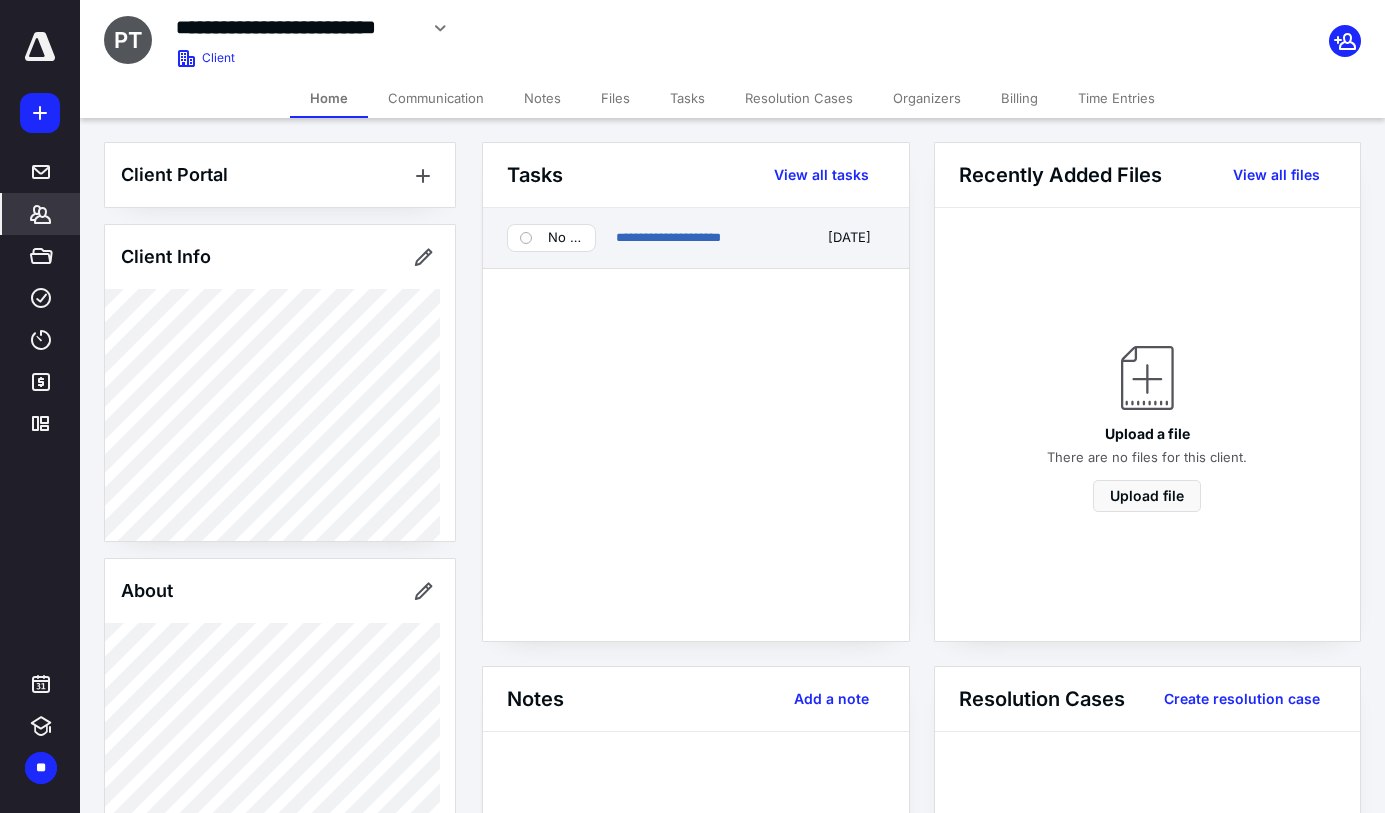 click on "No status" at bounding box center [565, 238] 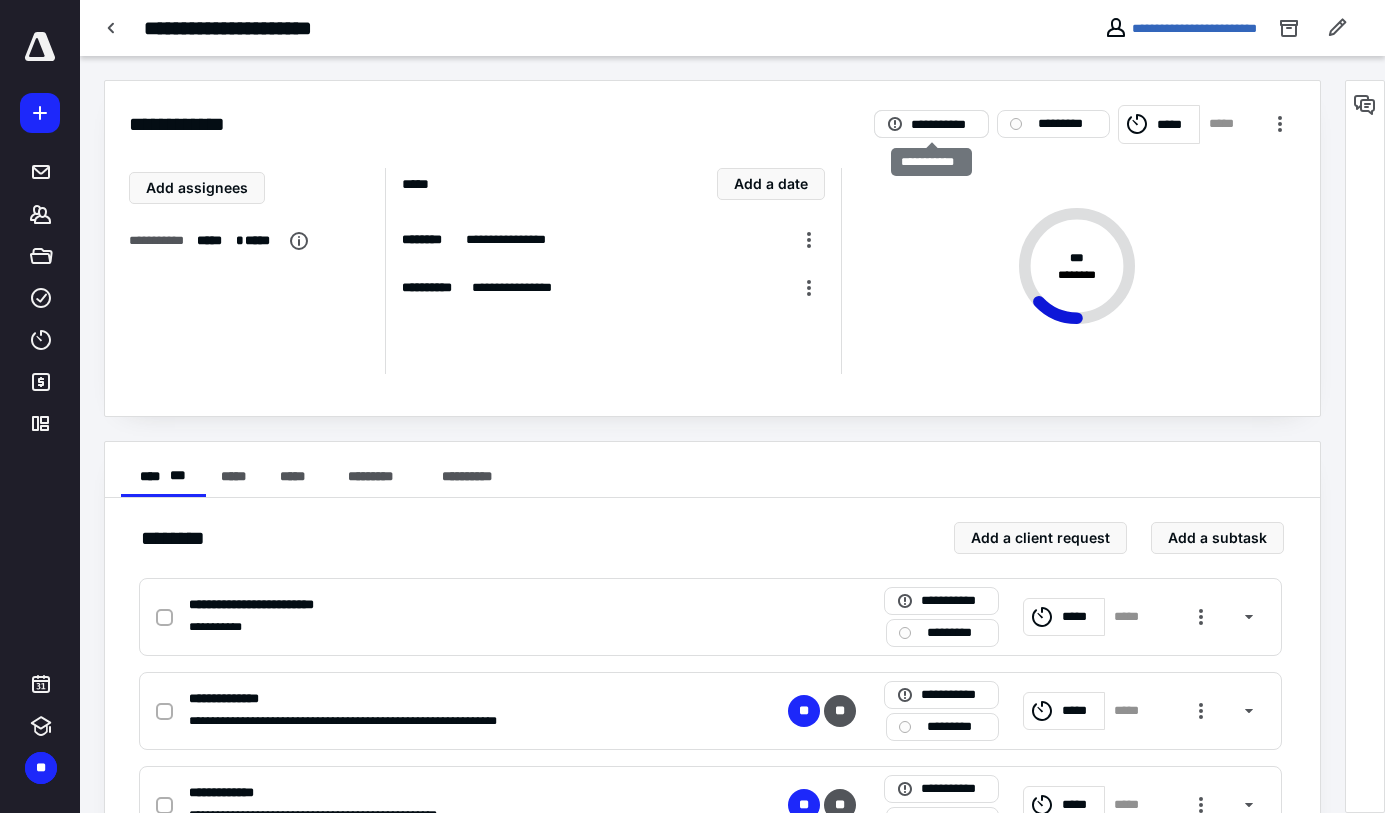 click on "**********" at bounding box center [943, 125] 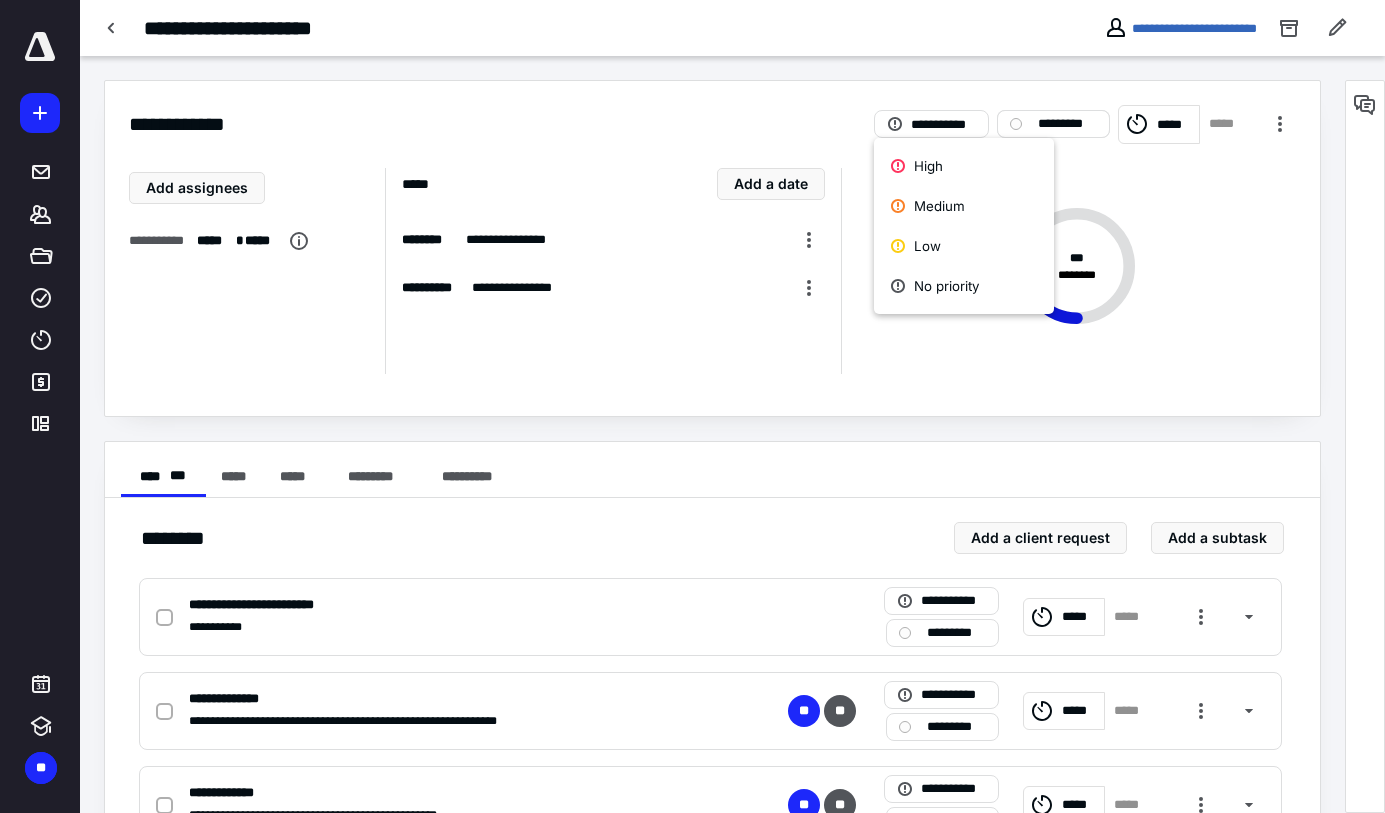 click on "*********" at bounding box center [1067, 124] 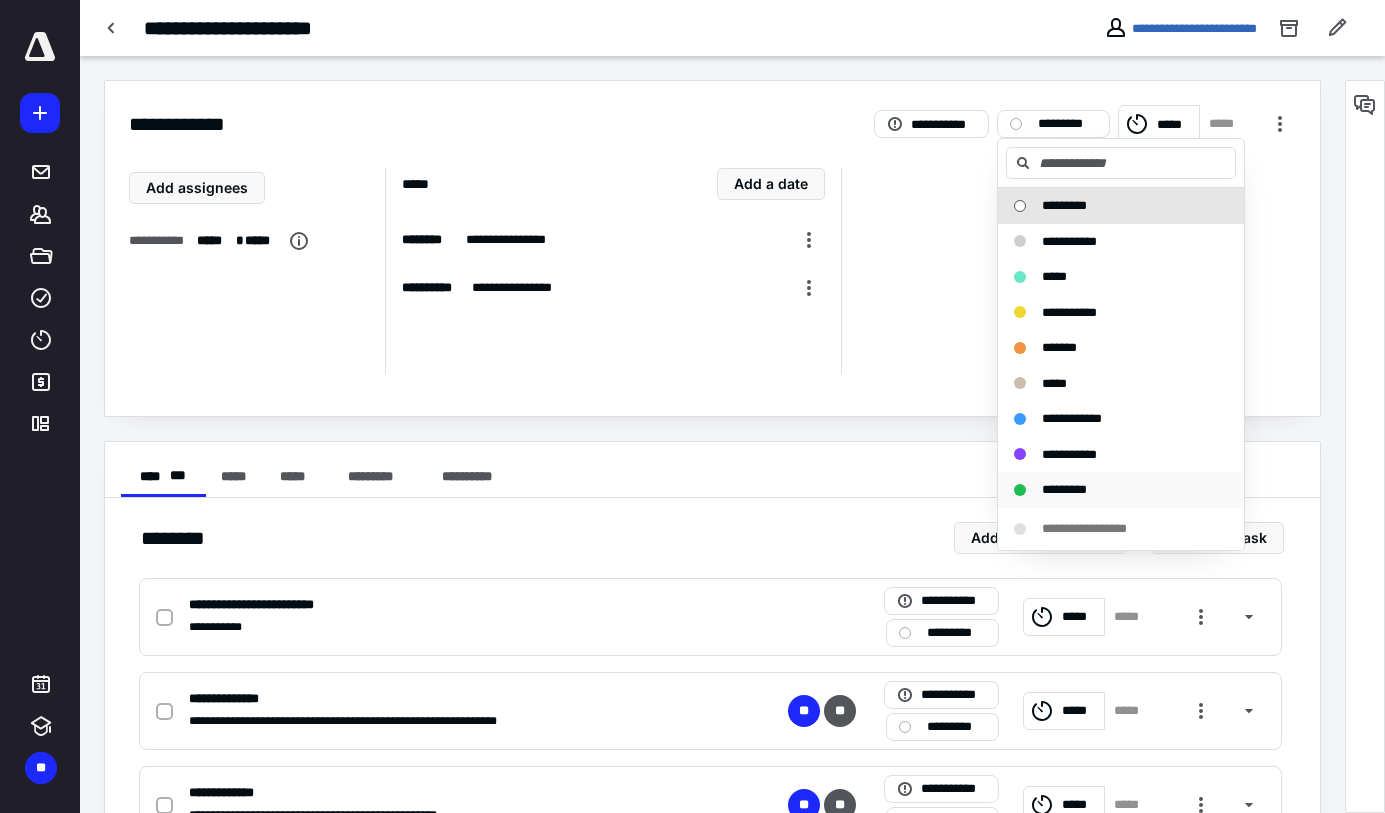 click on "*********" at bounding box center (1109, 490) 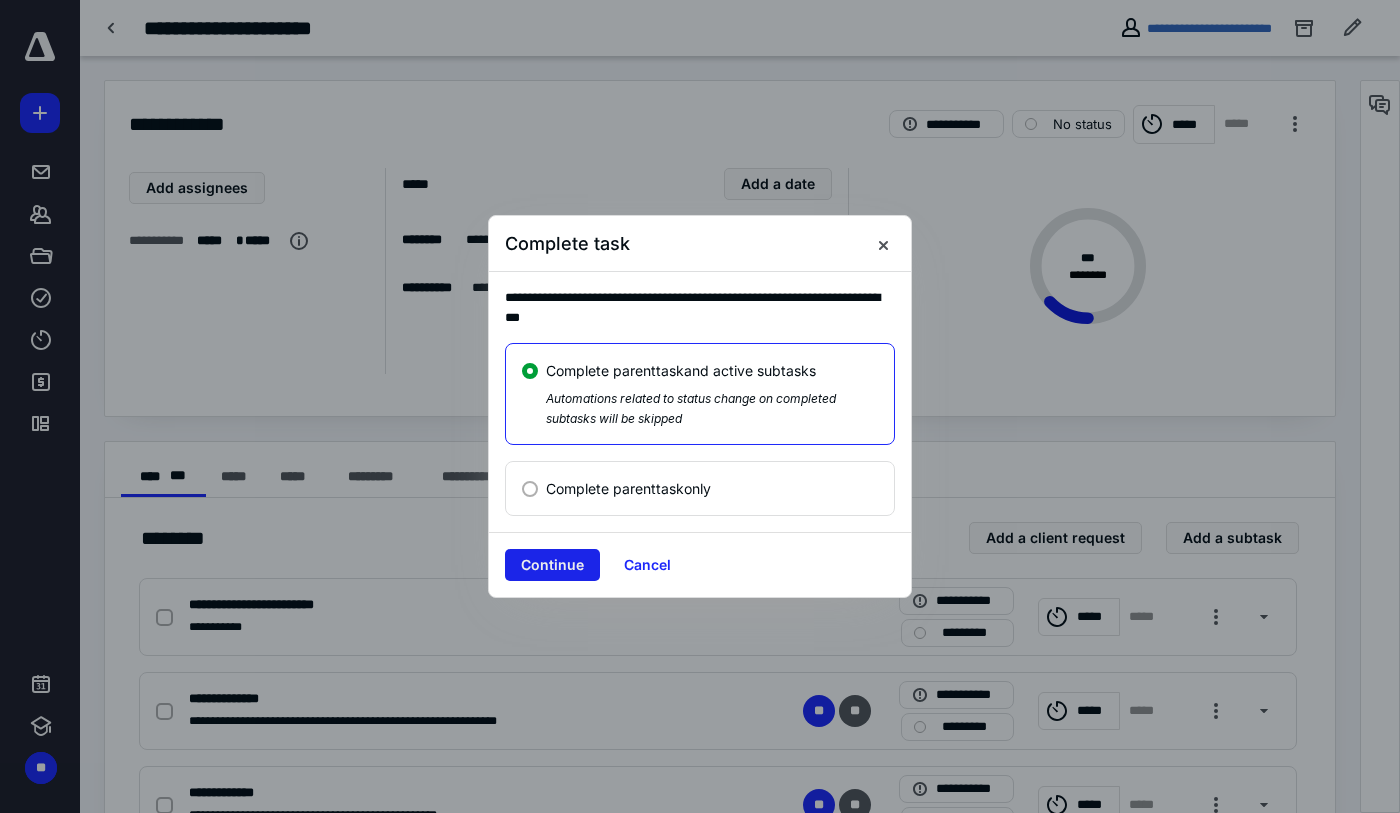 click on "Continue" at bounding box center [552, 565] 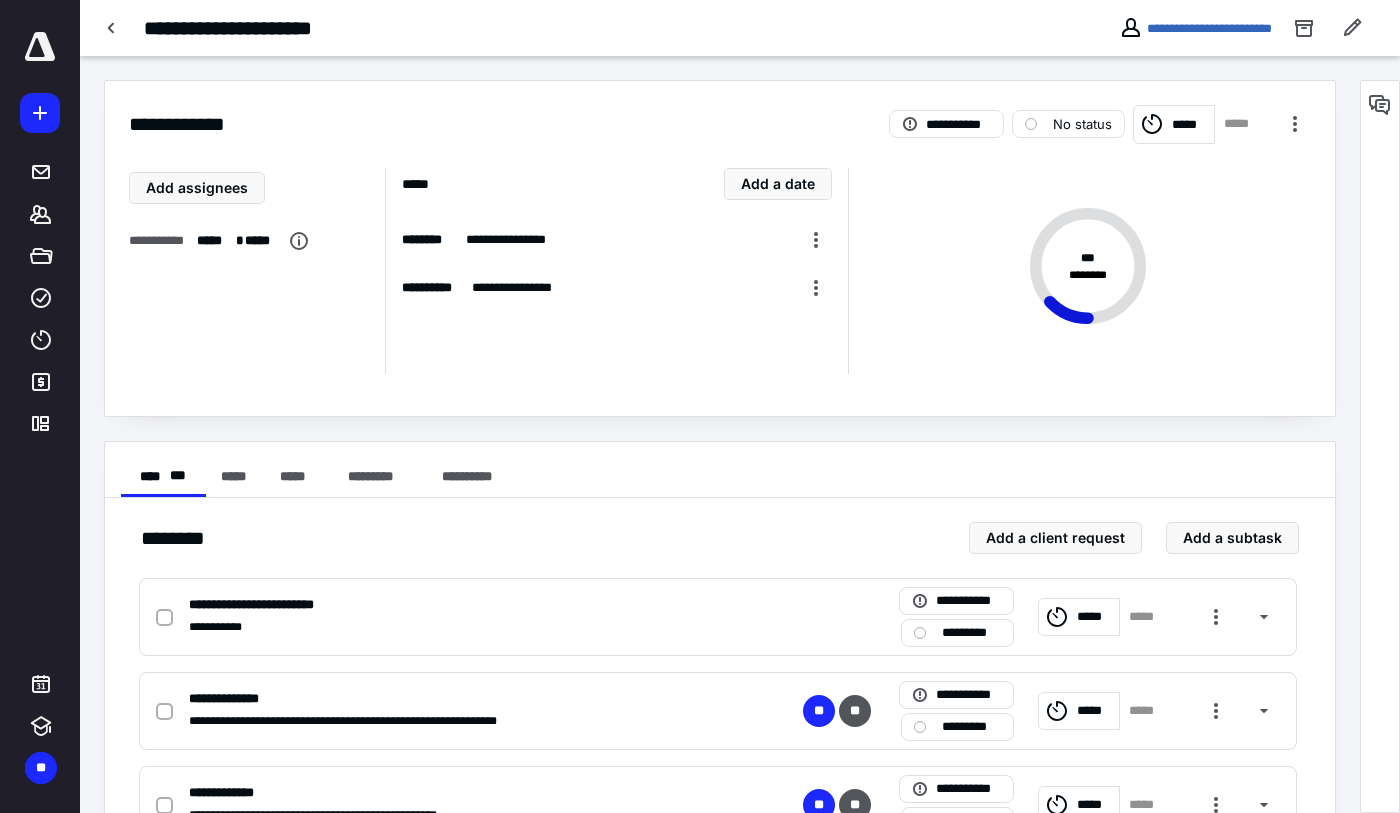 checkbox on "true" 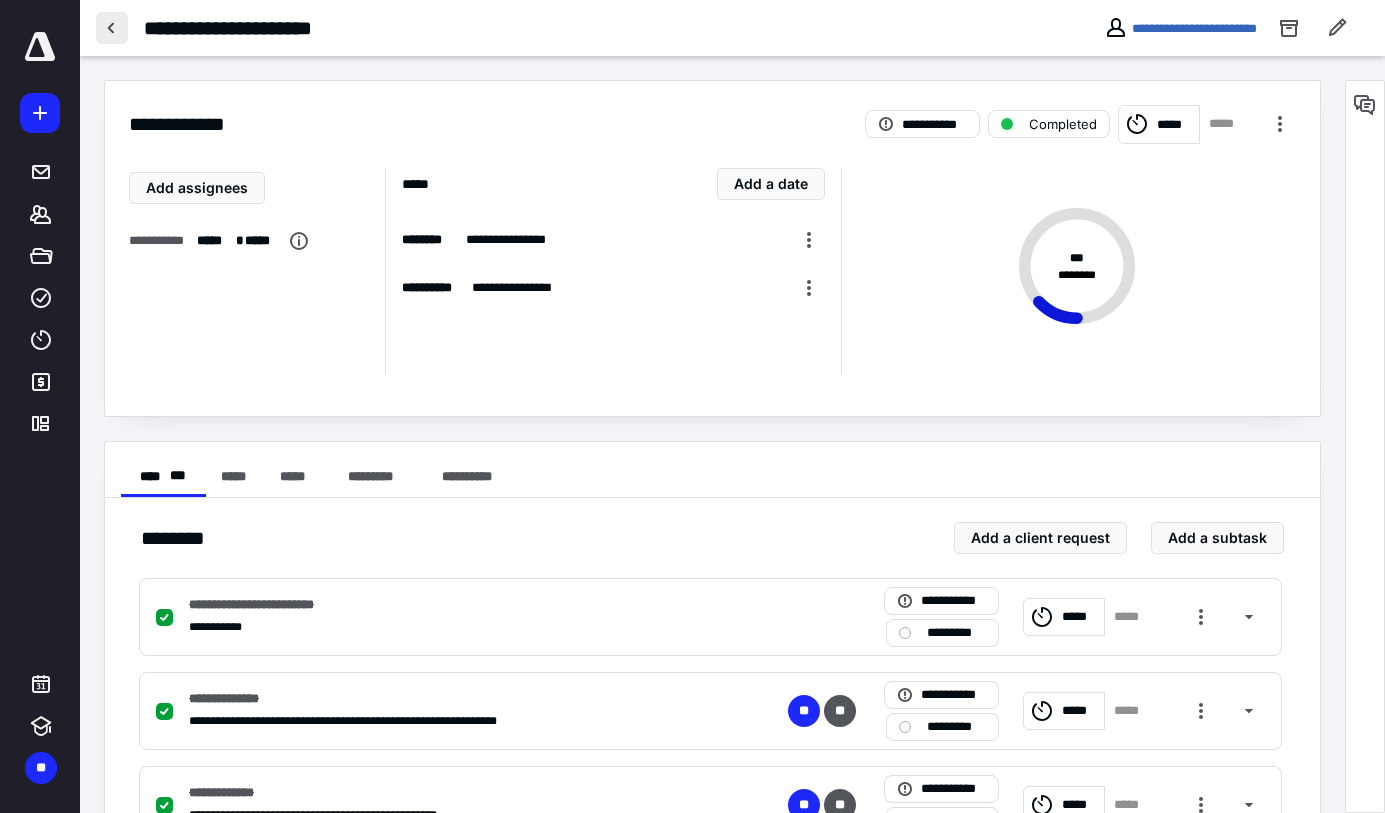 click at bounding box center [112, 28] 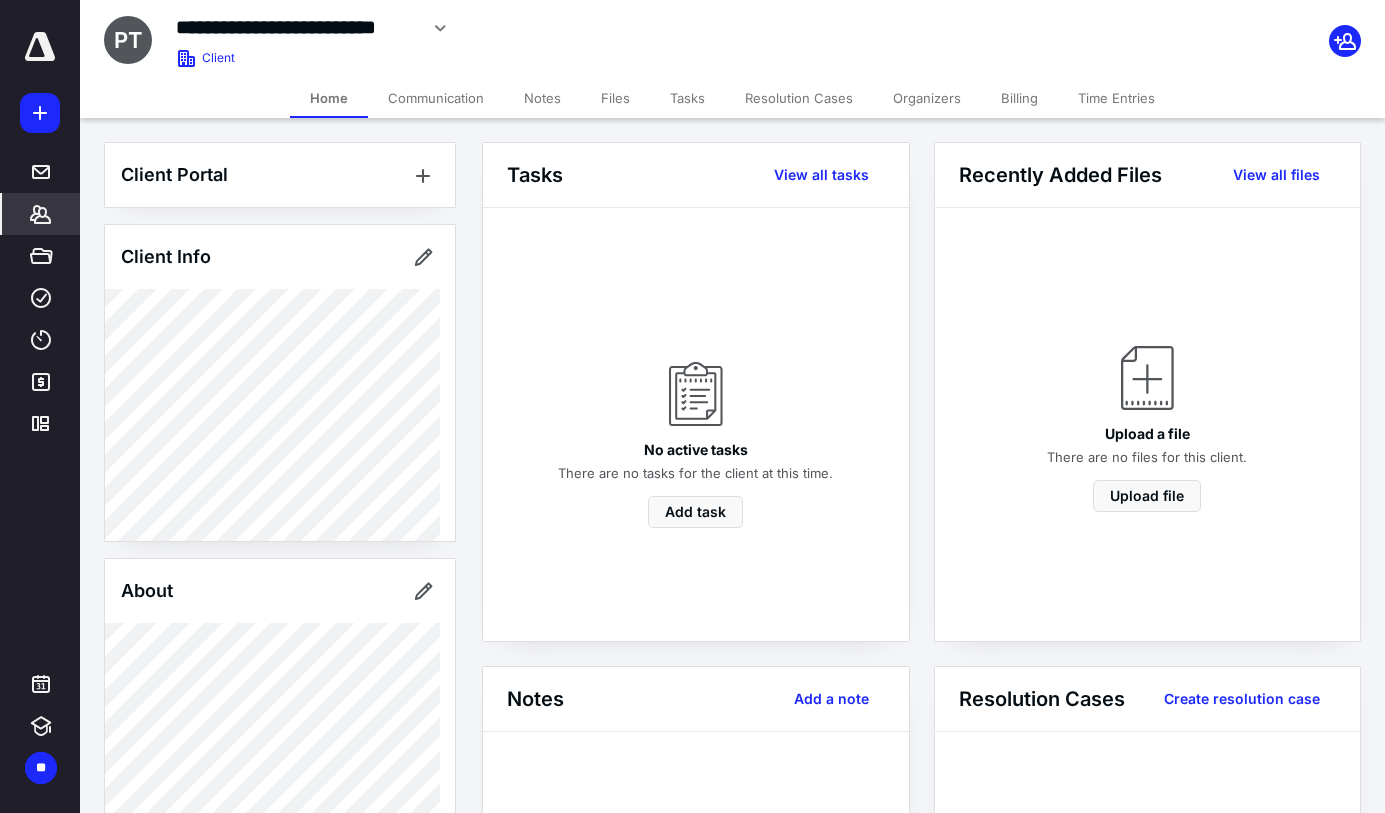 click on "Billing" at bounding box center (1019, 98) 